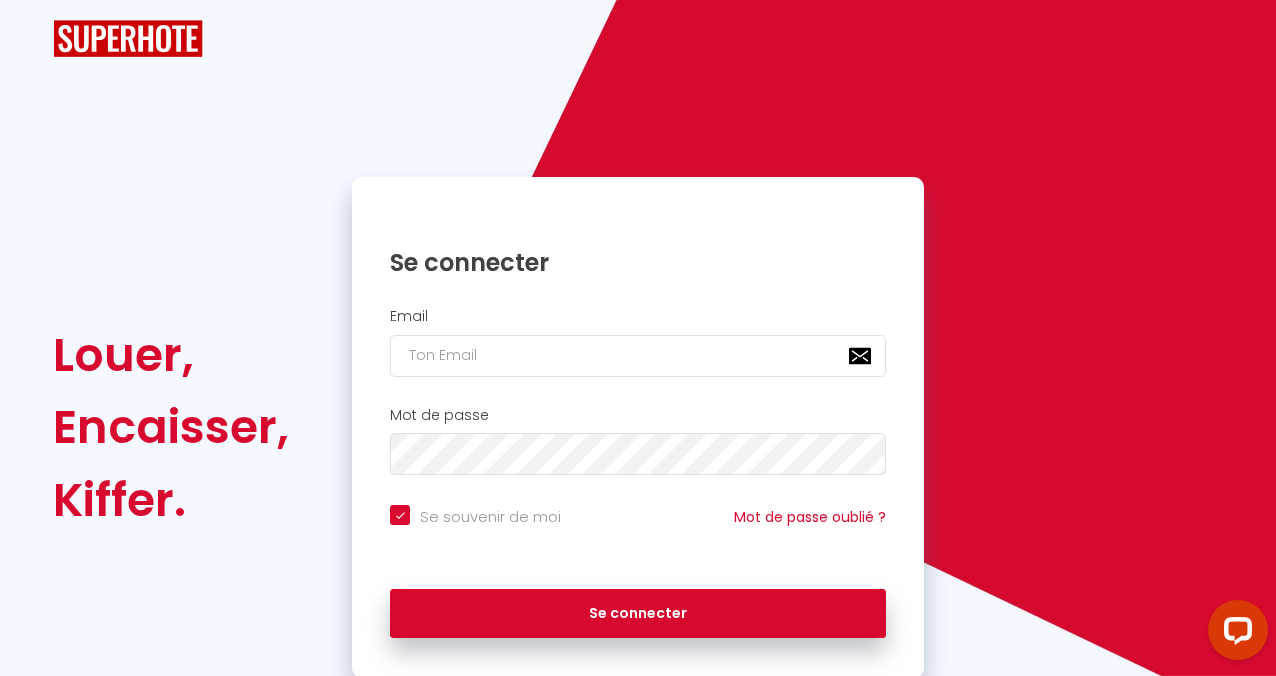 scroll, scrollTop: 0, scrollLeft: 0, axis: both 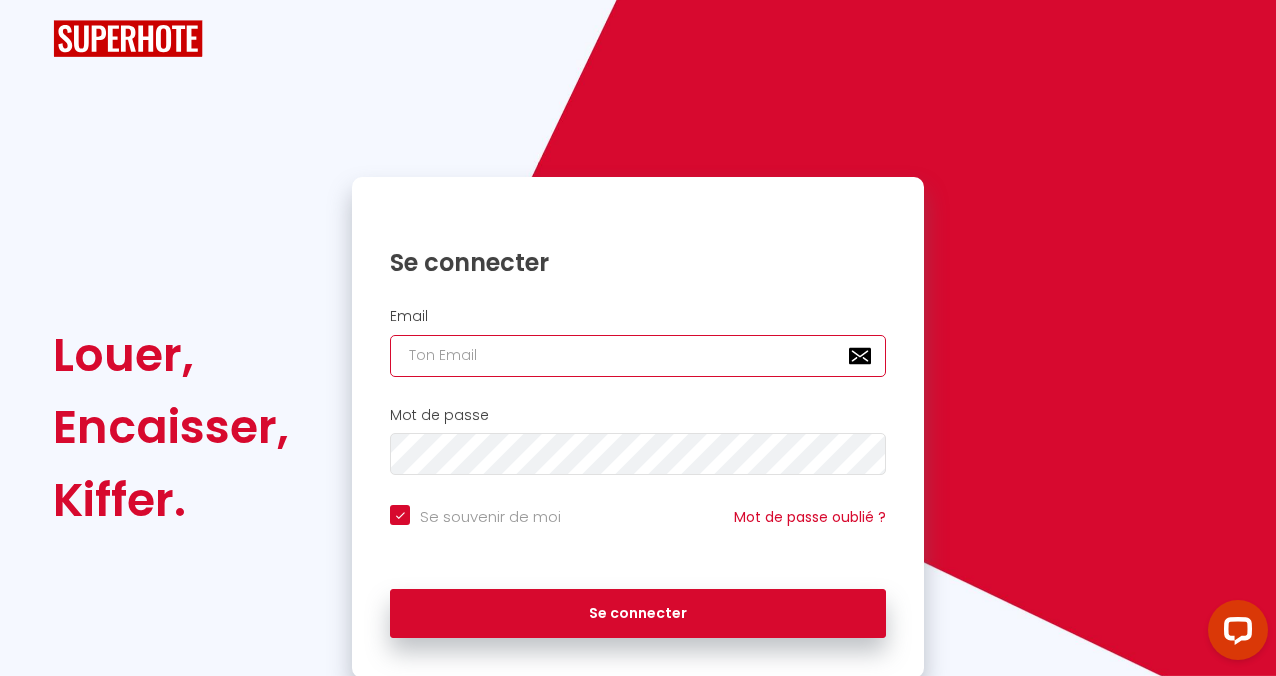 click at bounding box center [638, 356] 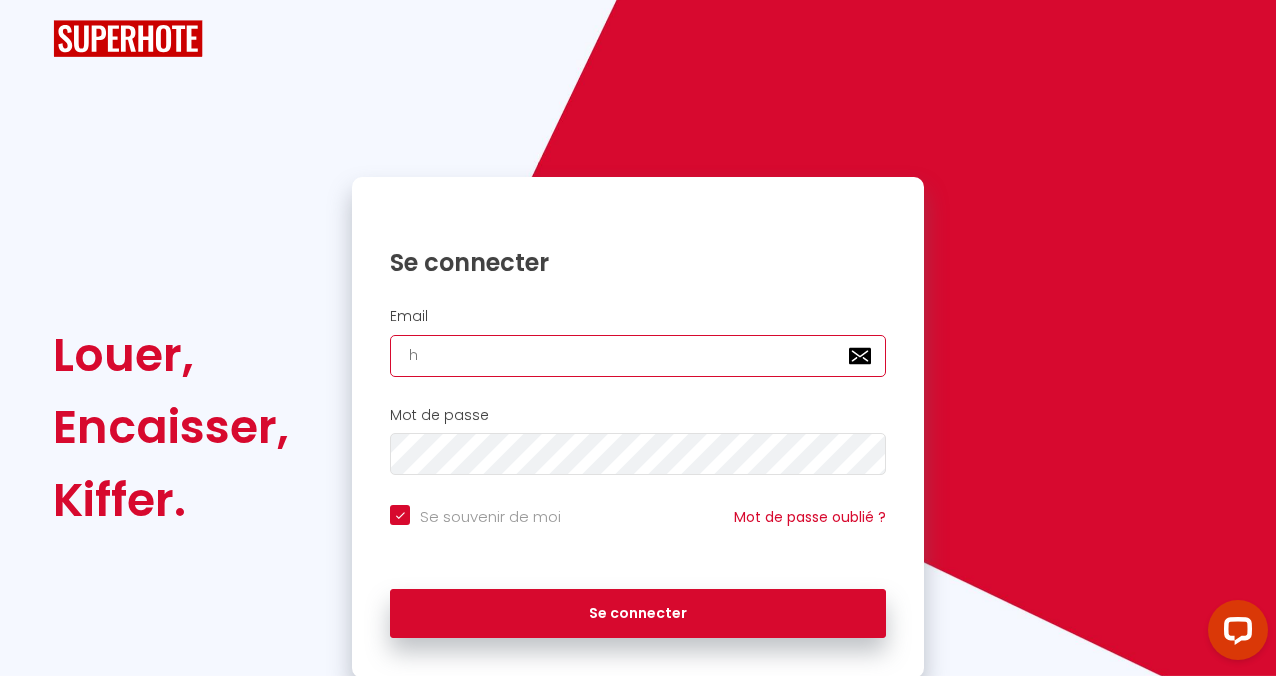 checkbox on "true" 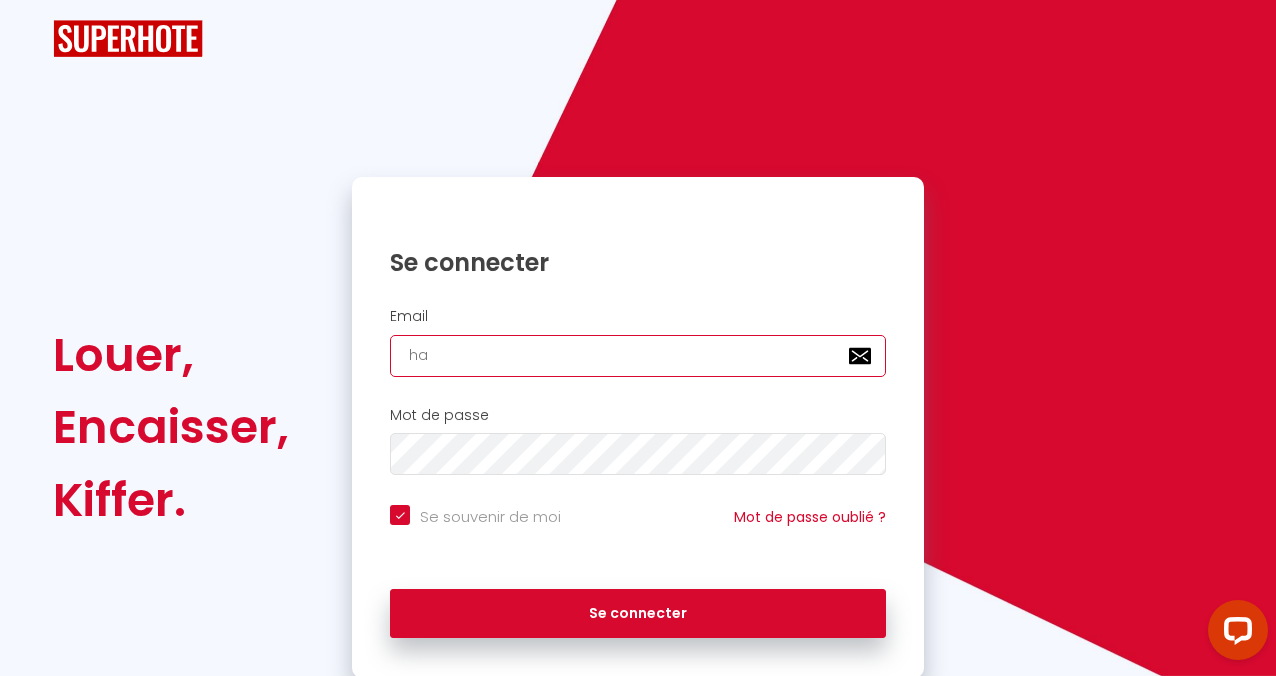 checkbox on "true" 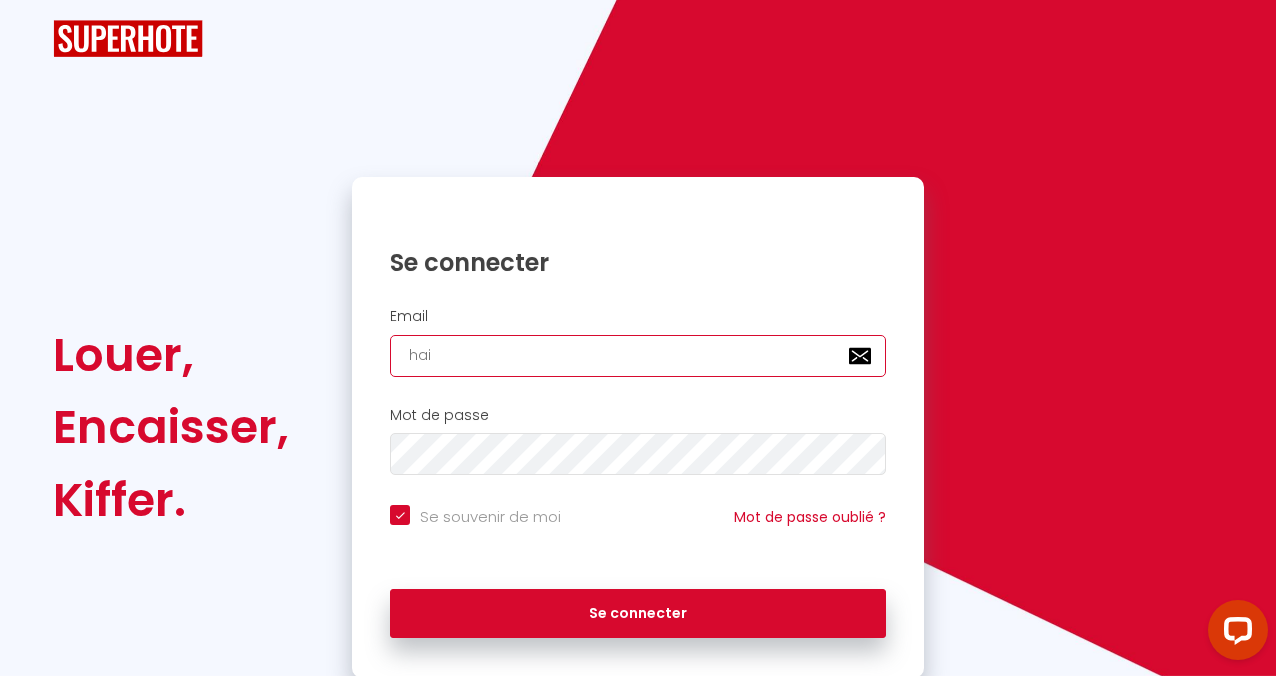 checkbox on "true" 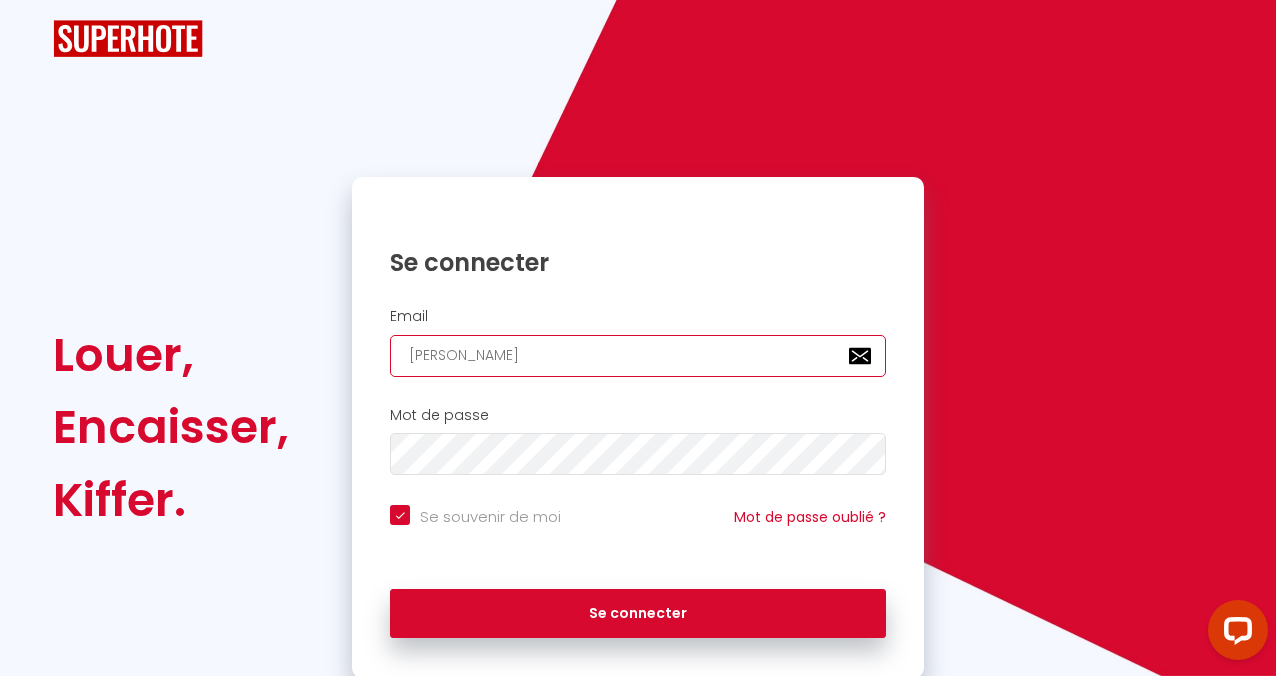 checkbox on "true" 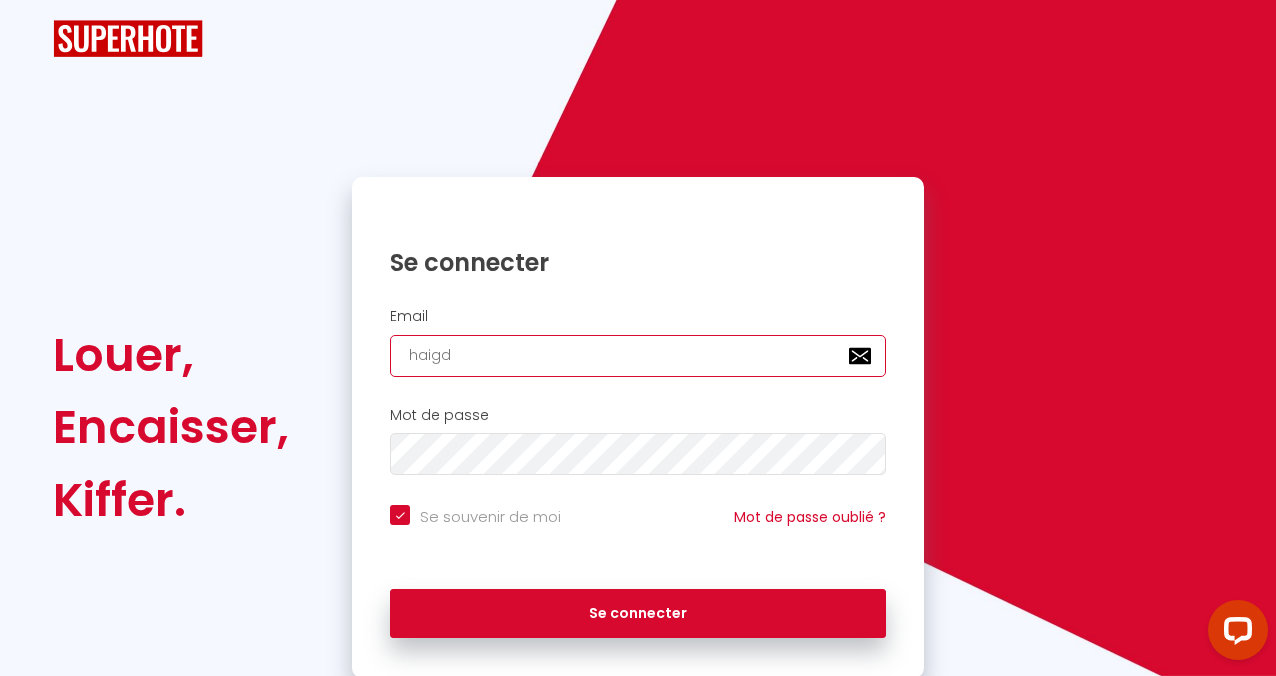 checkbox on "true" 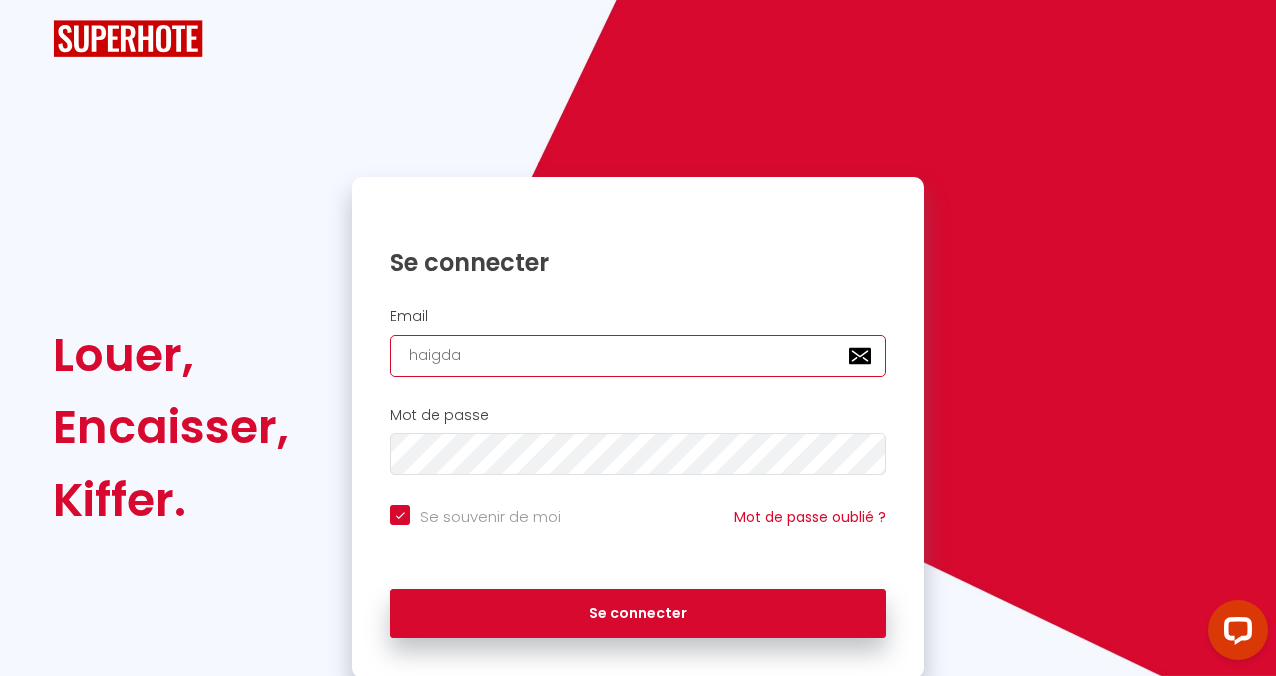 checkbox on "true" 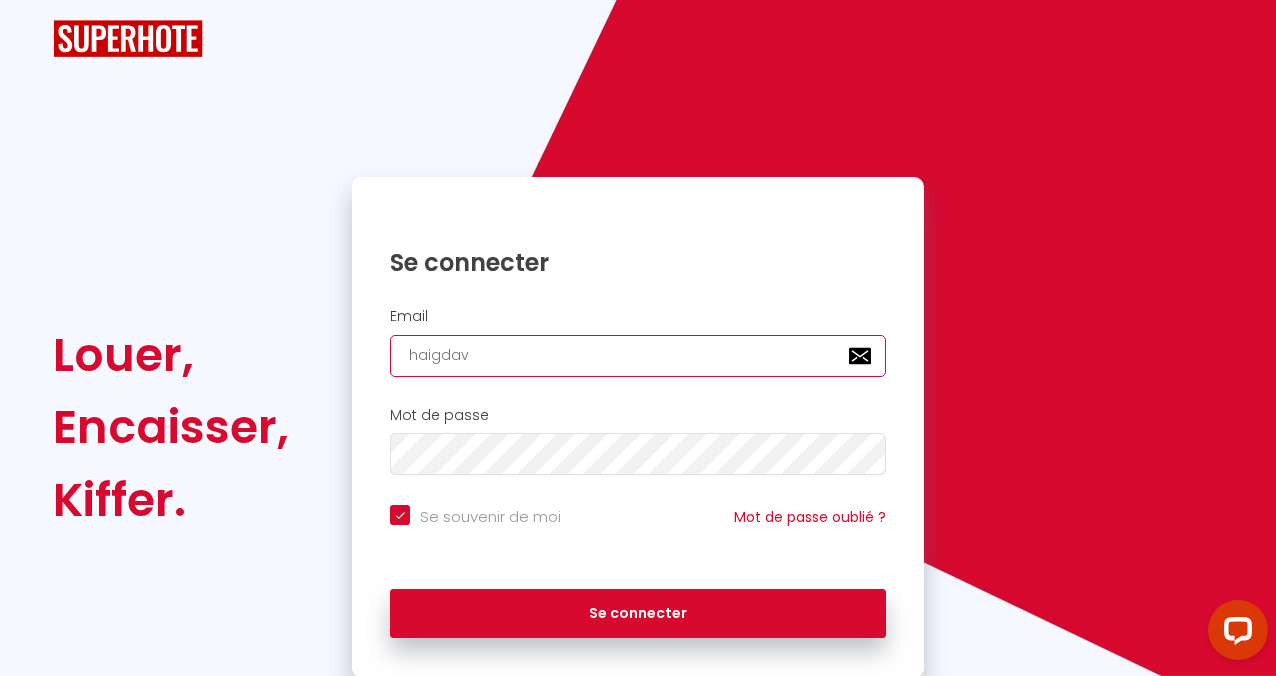 checkbox on "true" 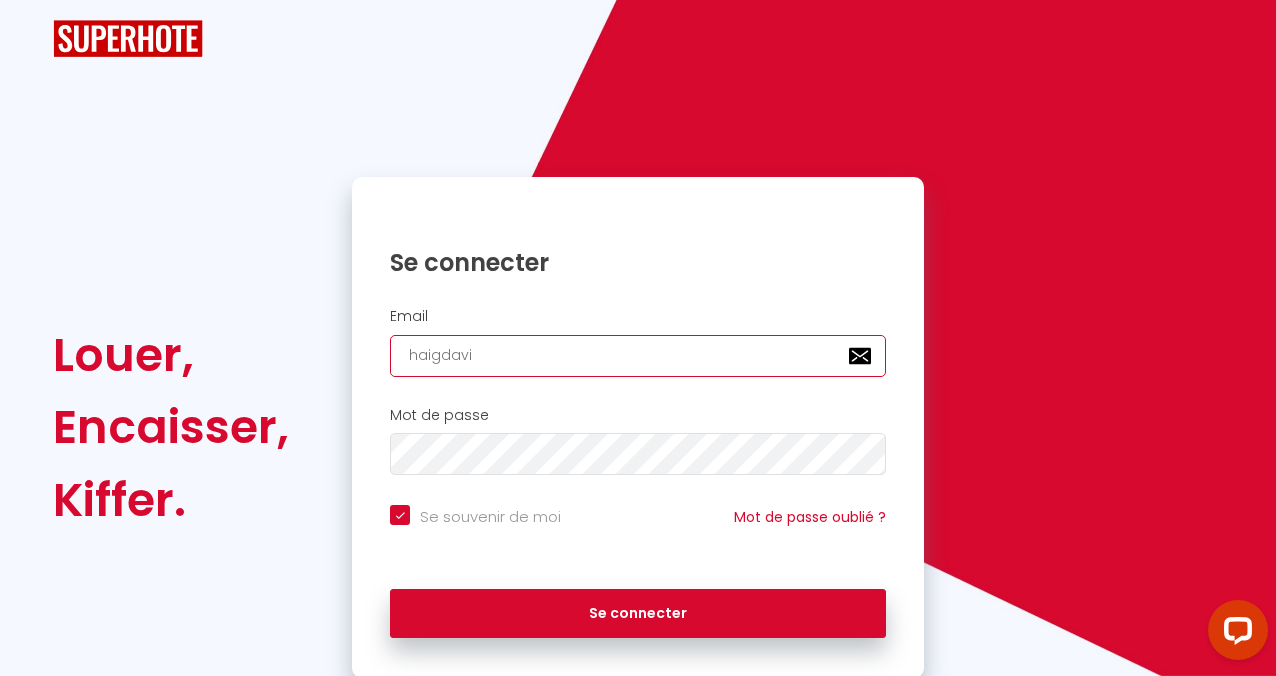 checkbox on "true" 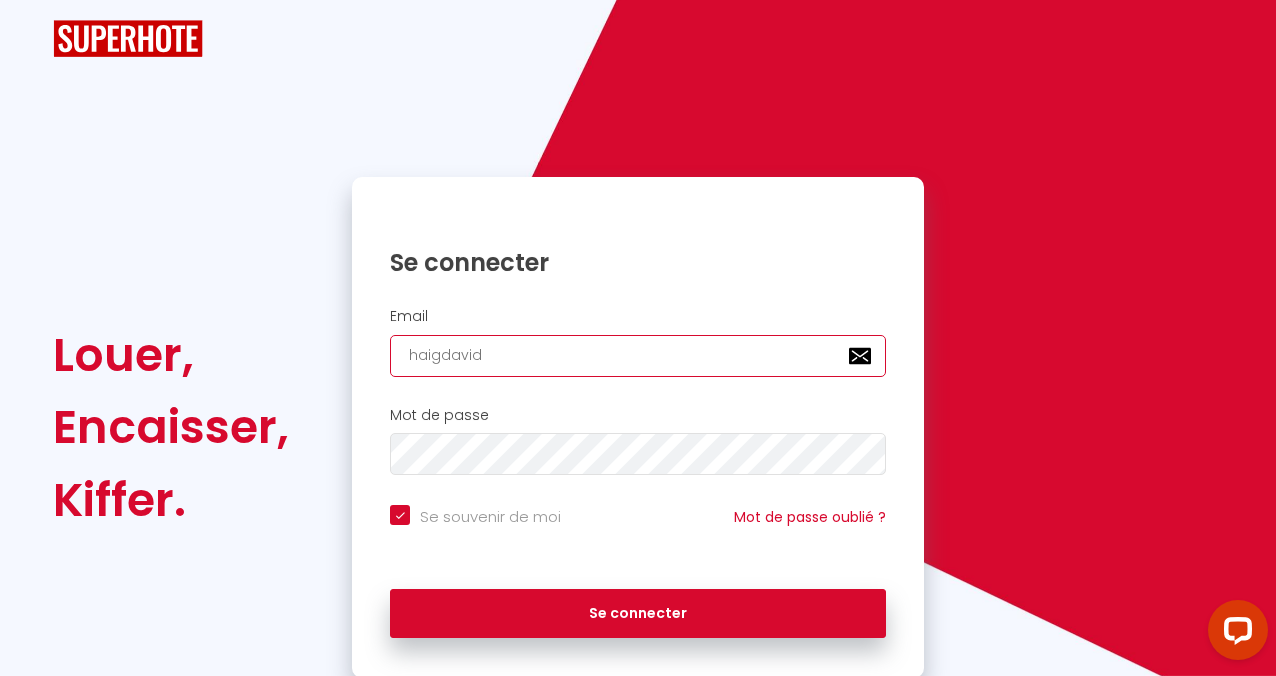 checkbox on "true" 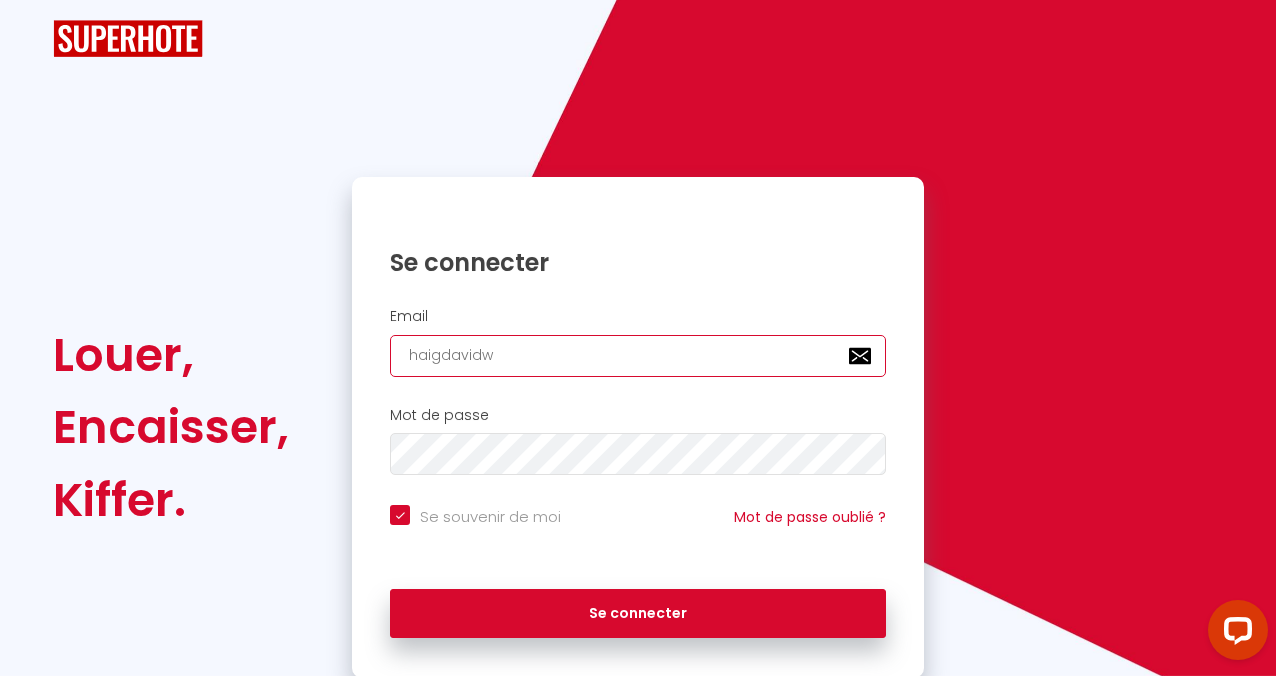 checkbox on "true" 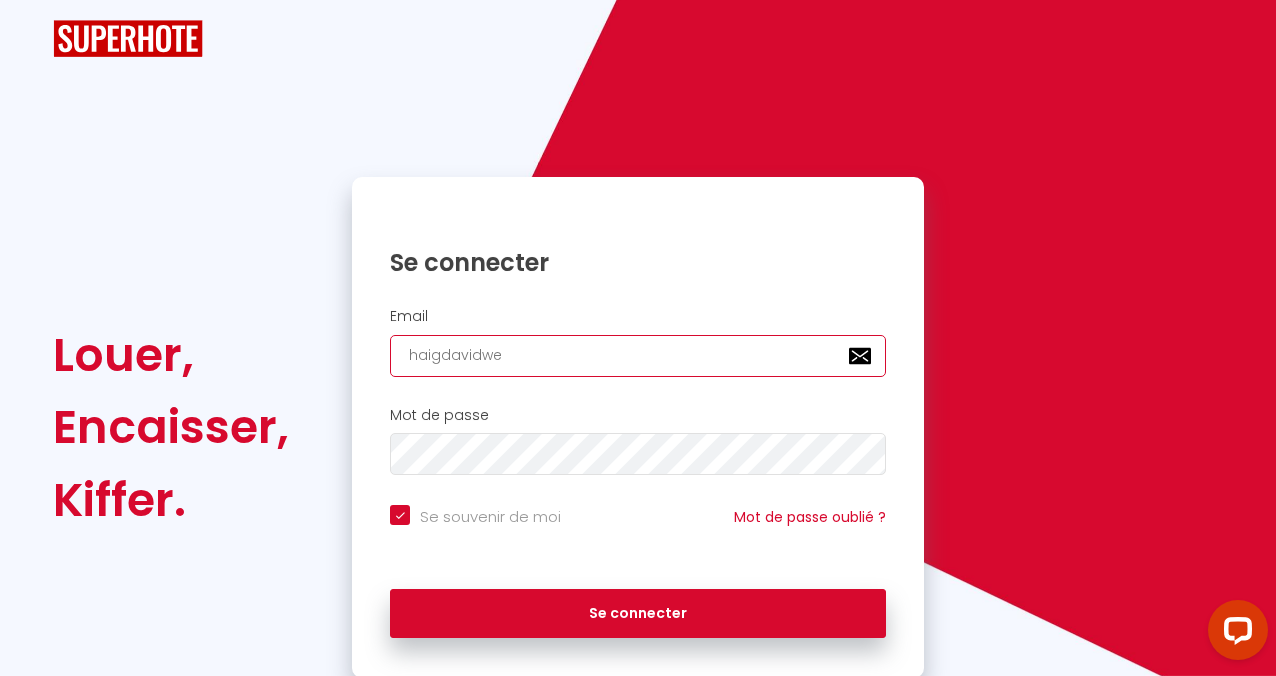 checkbox on "true" 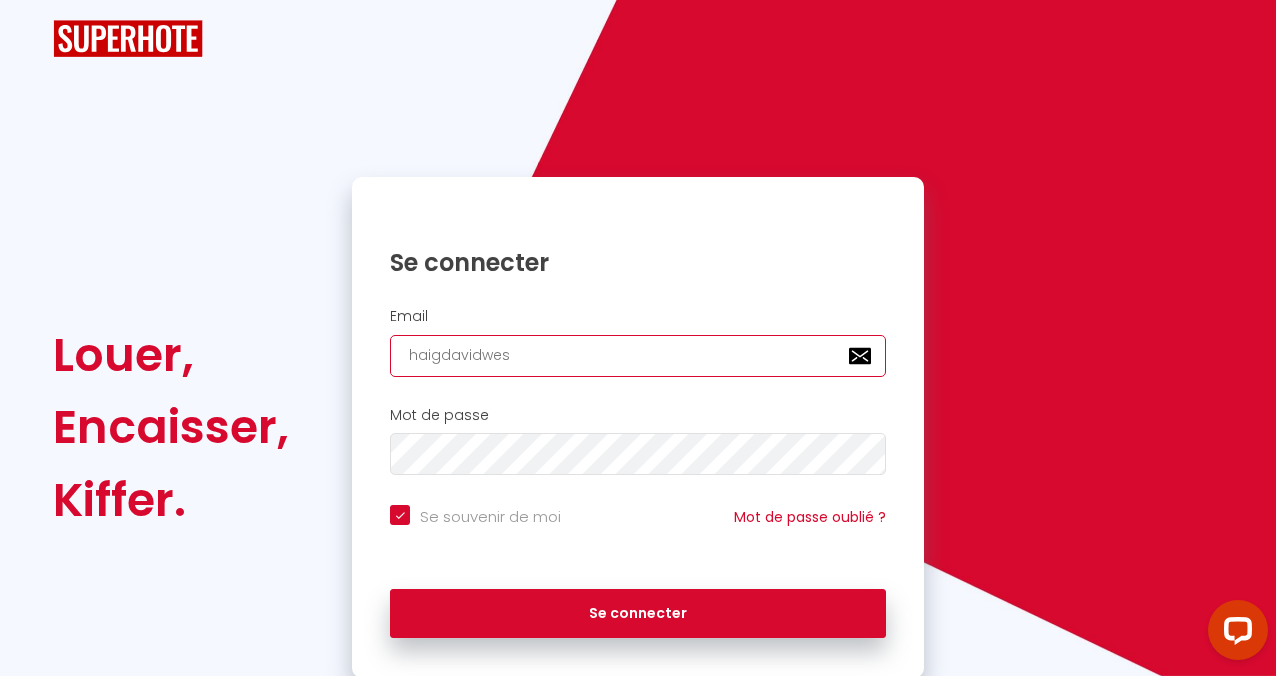 checkbox on "true" 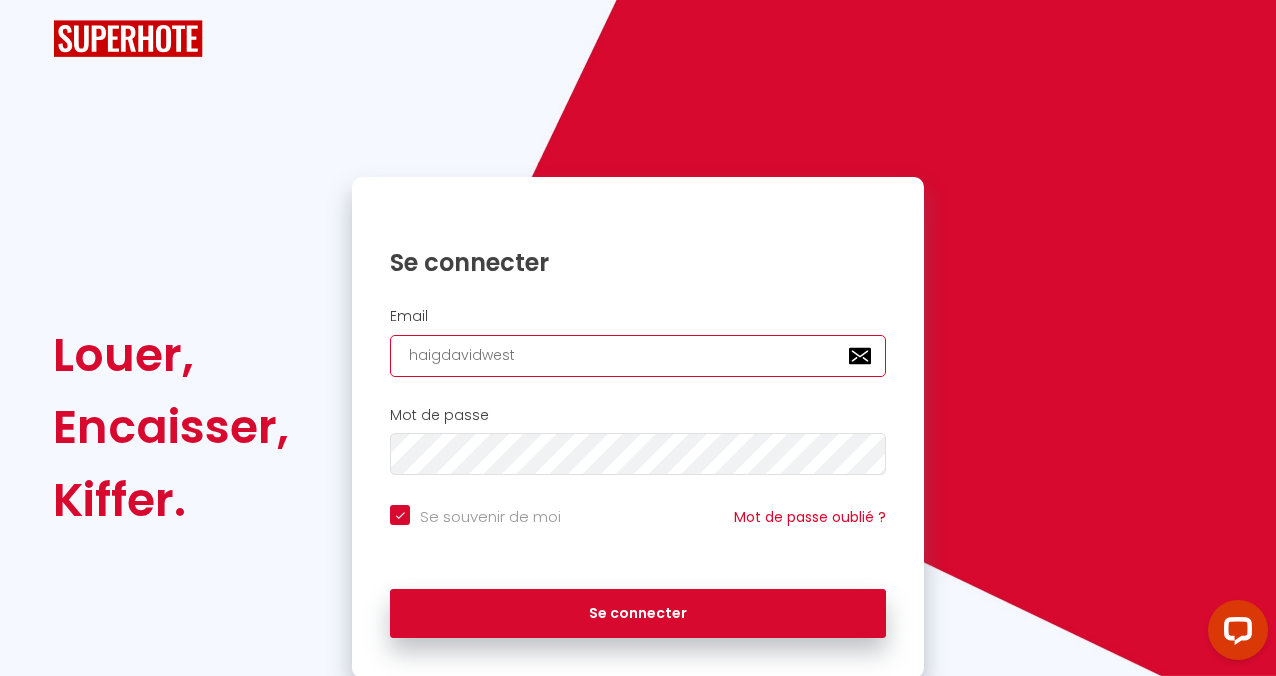 checkbox on "true" 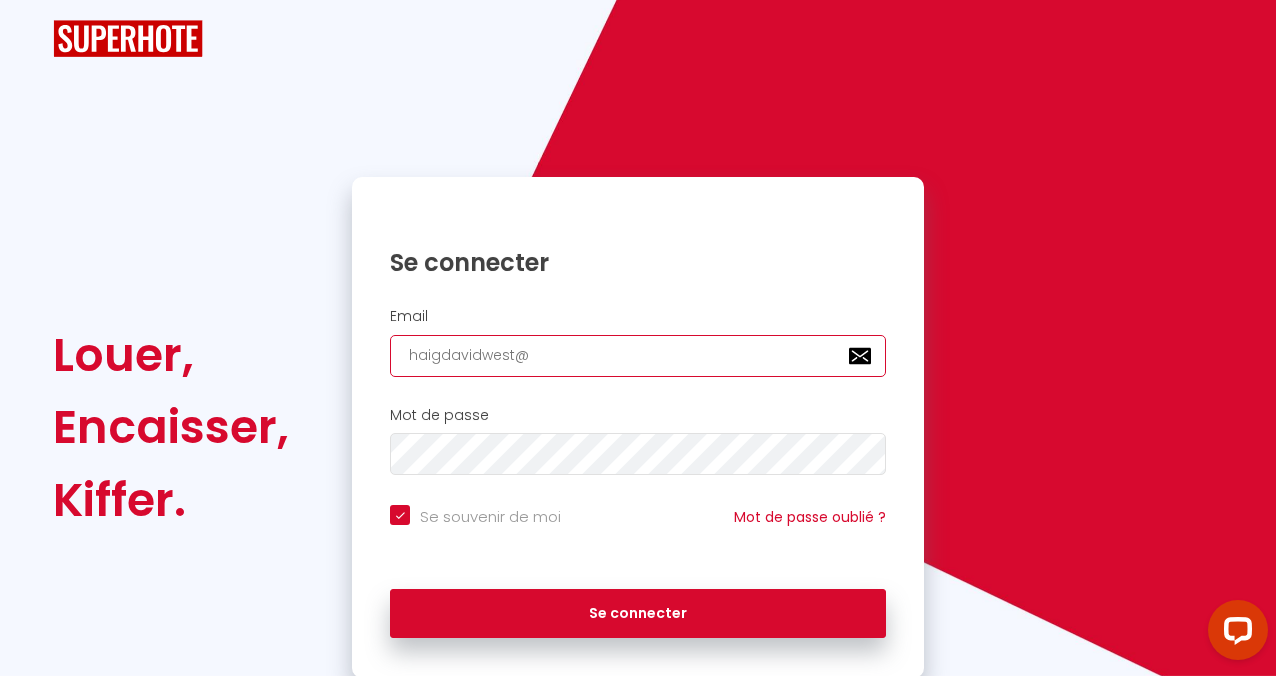 checkbox on "true" 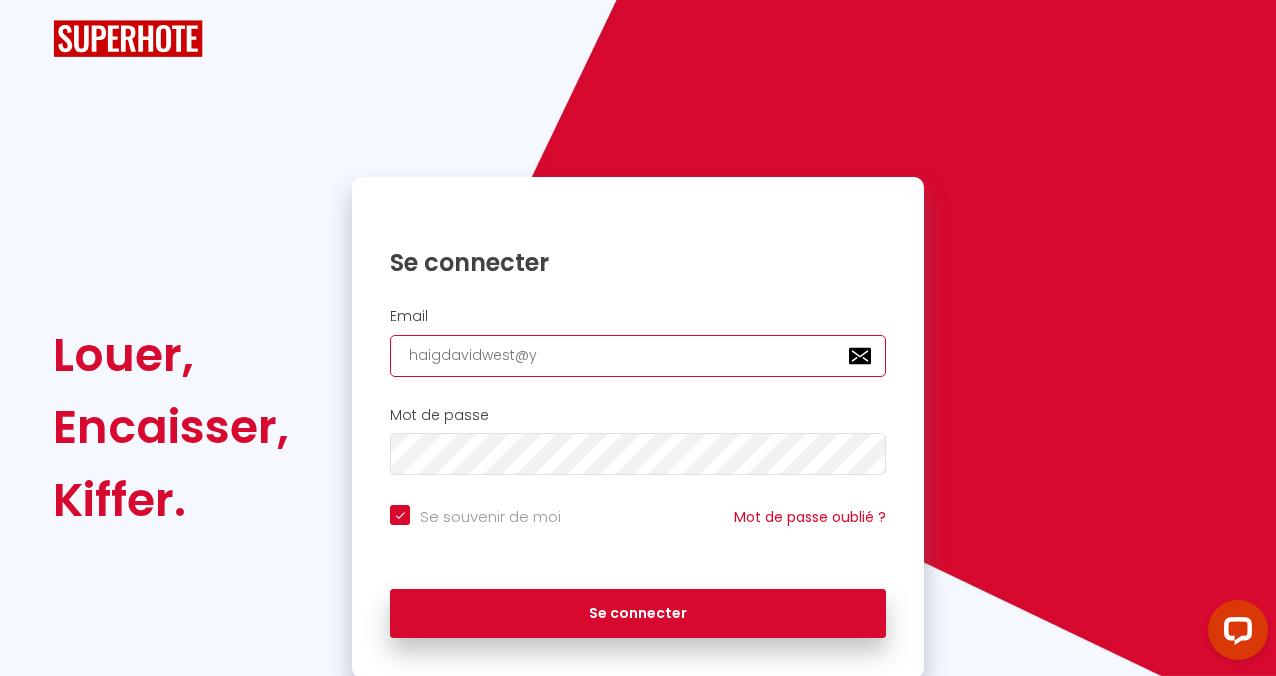 checkbox on "true" 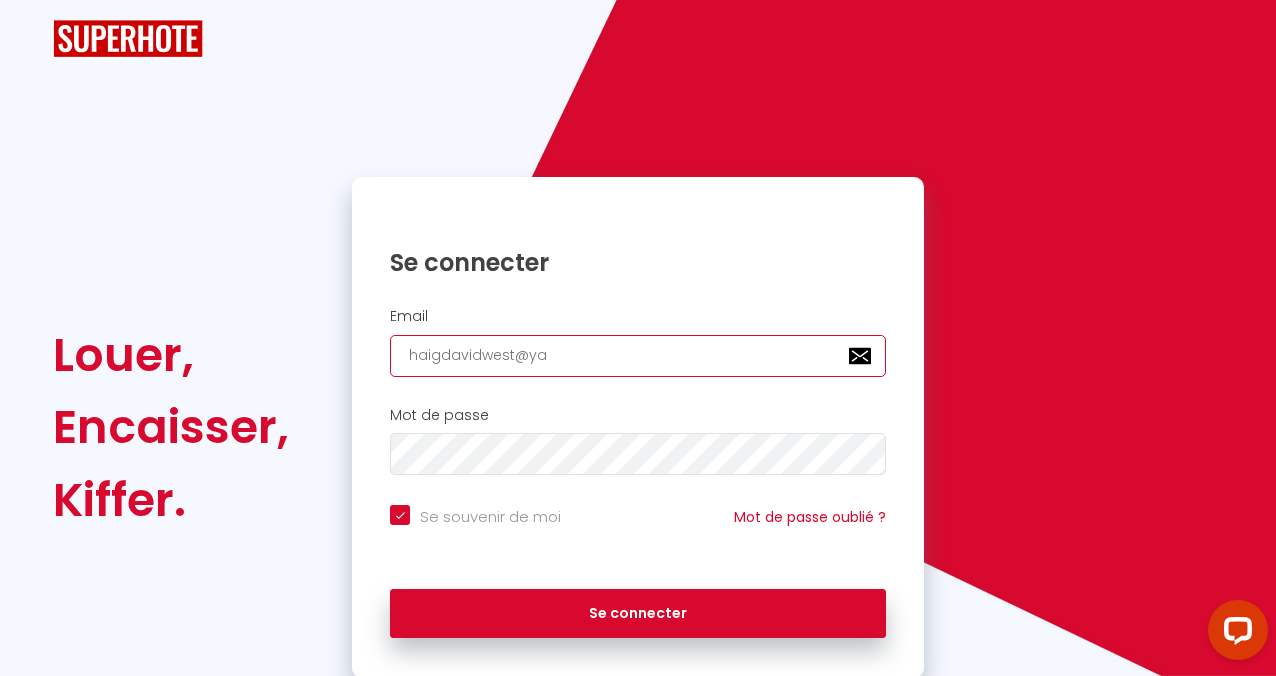 checkbox on "true" 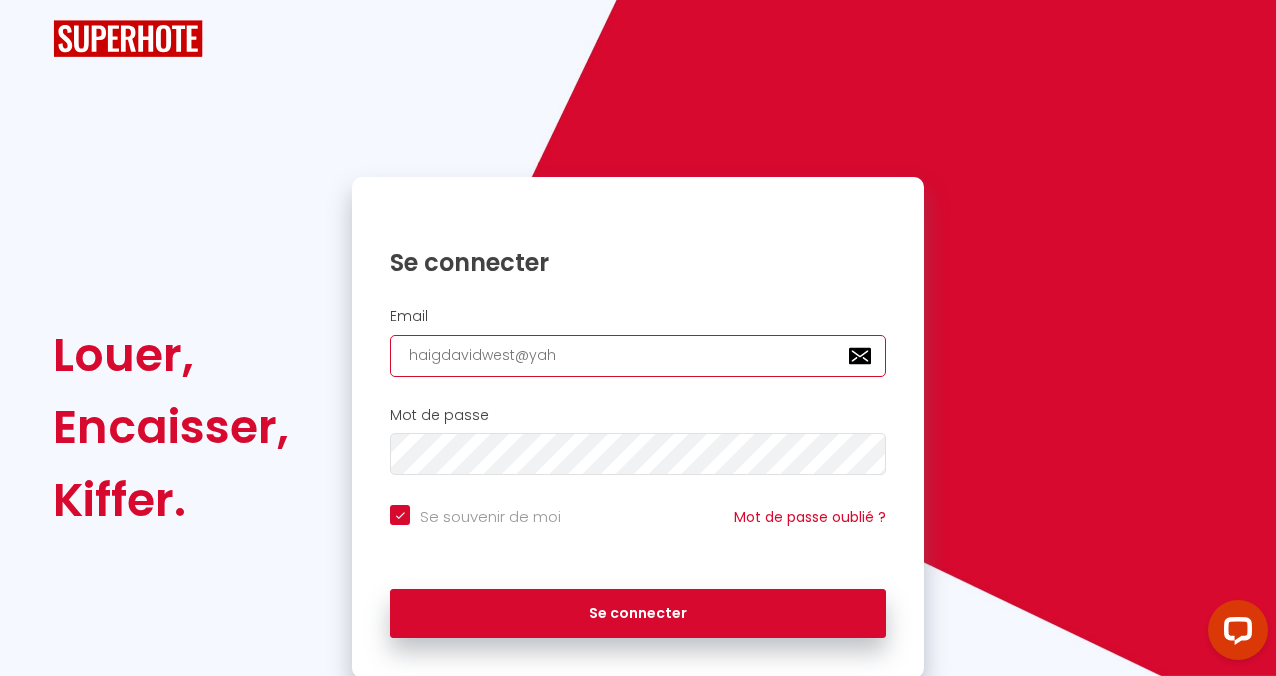 checkbox on "true" 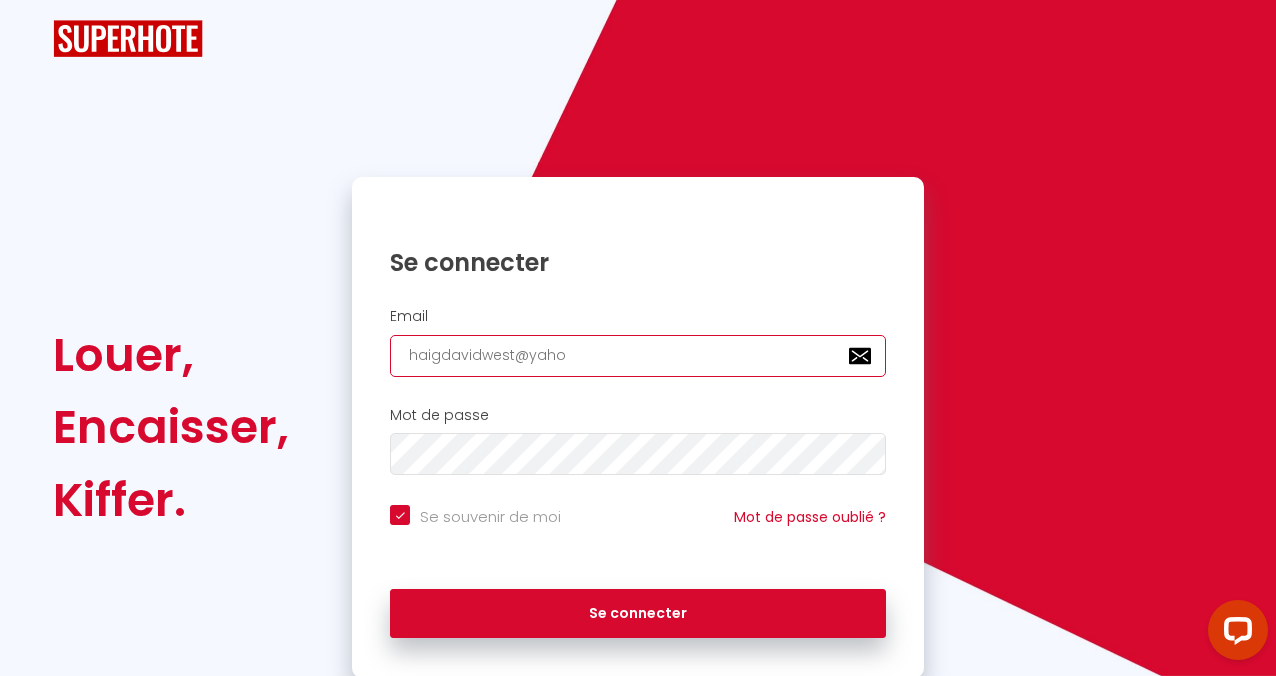 checkbox on "true" 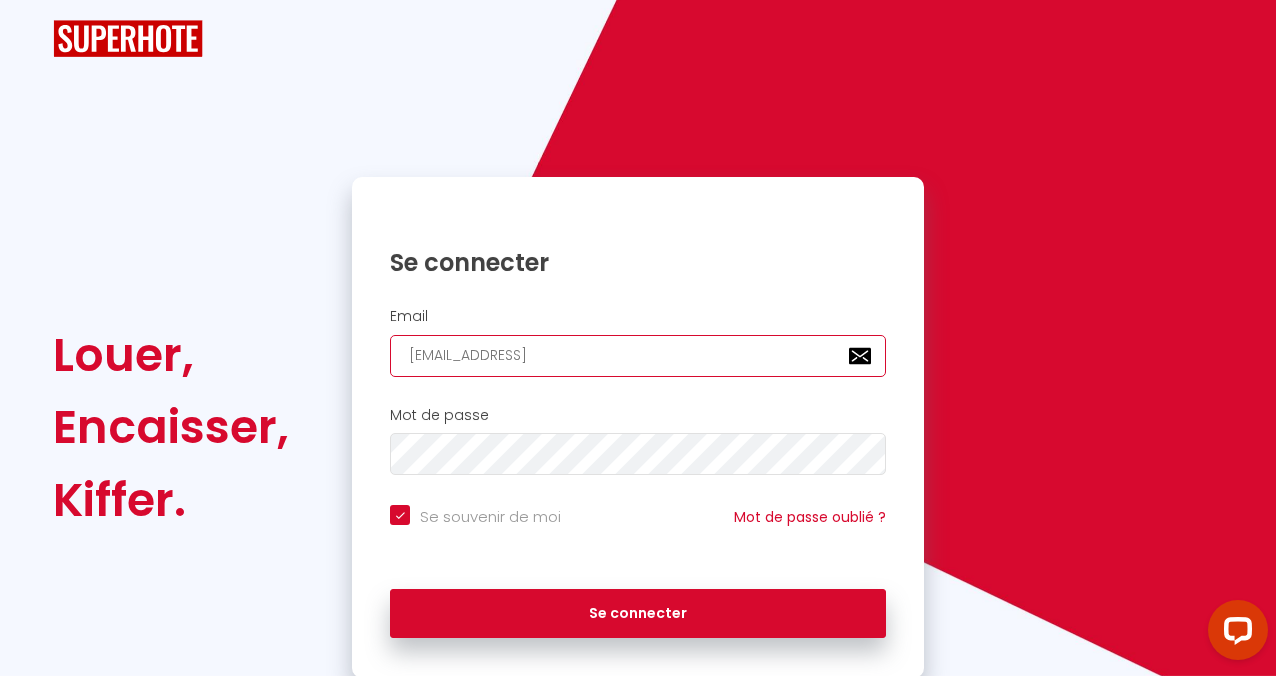 checkbox on "true" 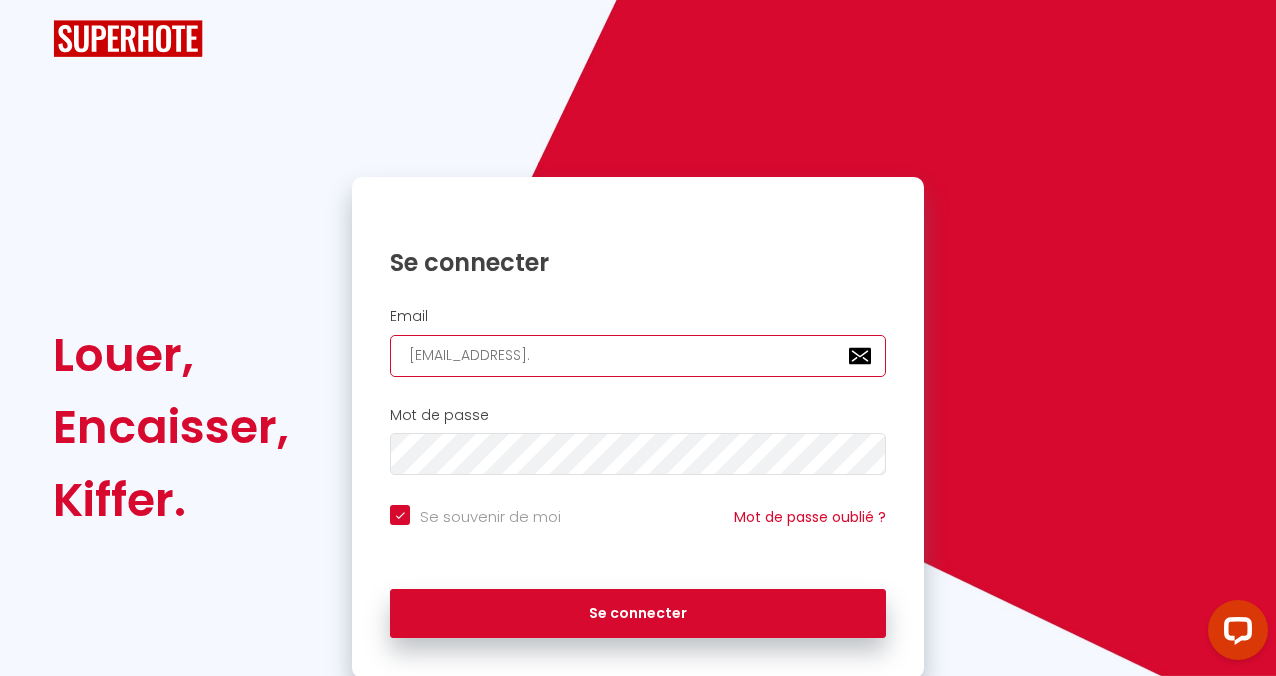 checkbox on "true" 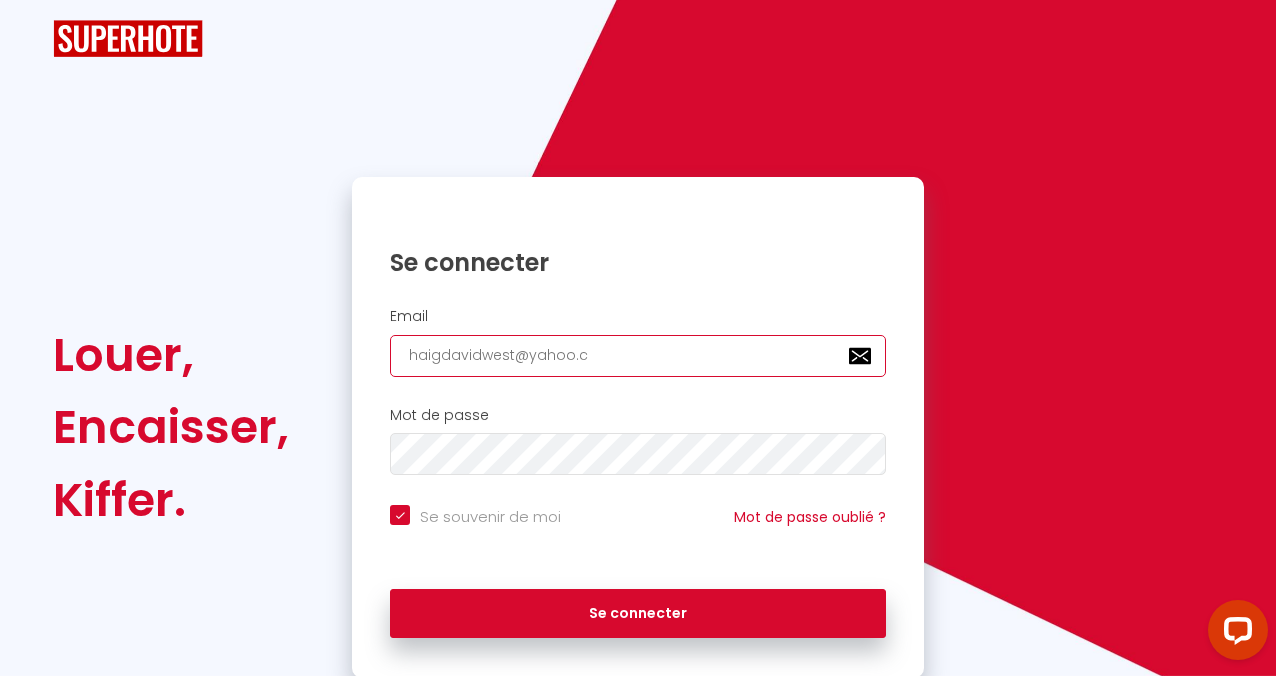 checkbox on "true" 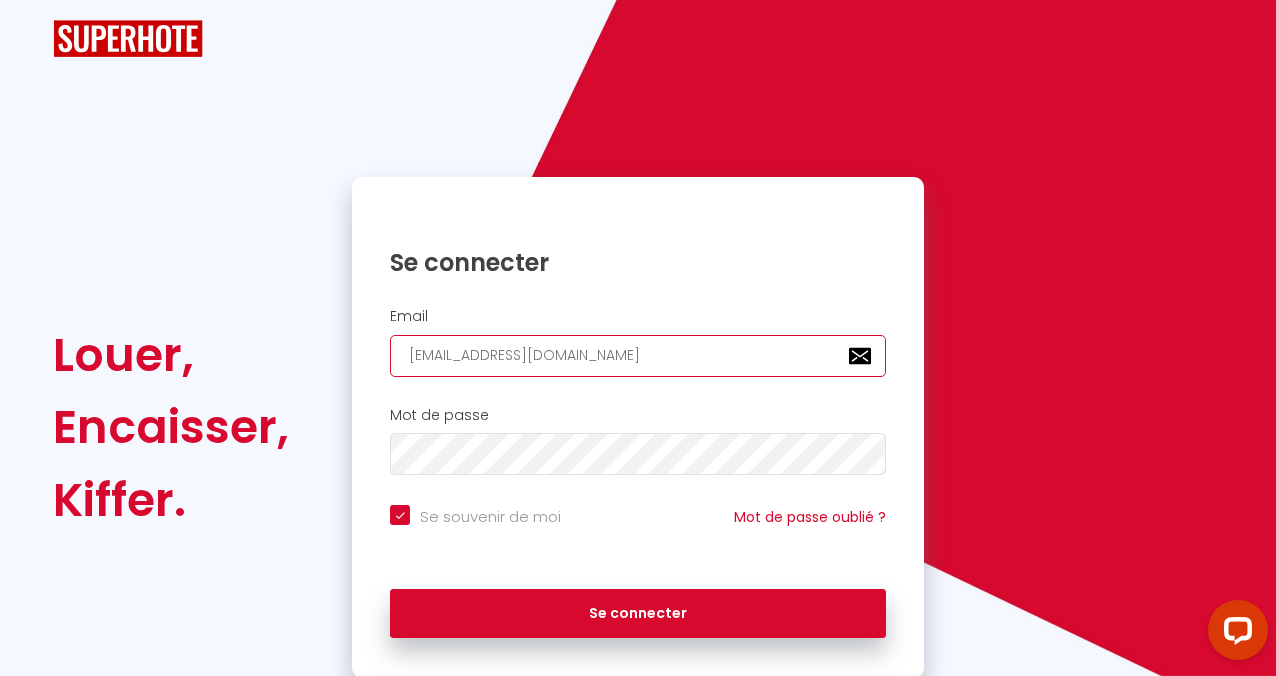 checkbox on "true" 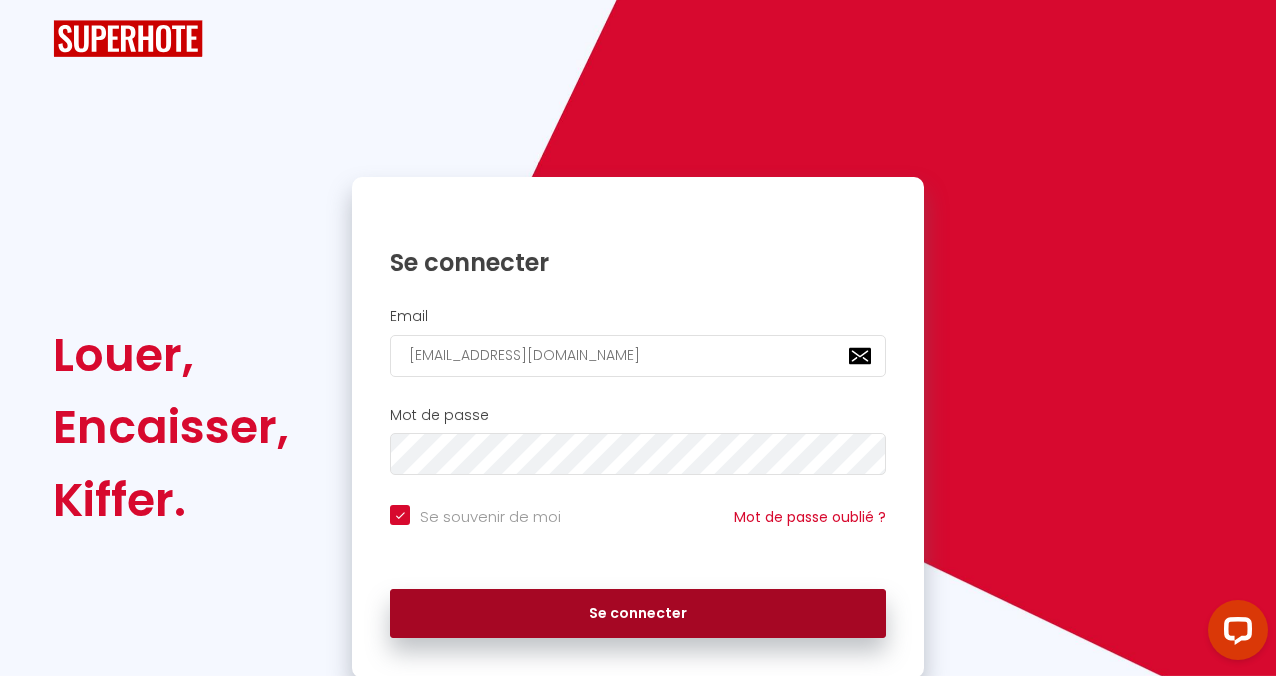 click on "Se connecter" at bounding box center [638, 614] 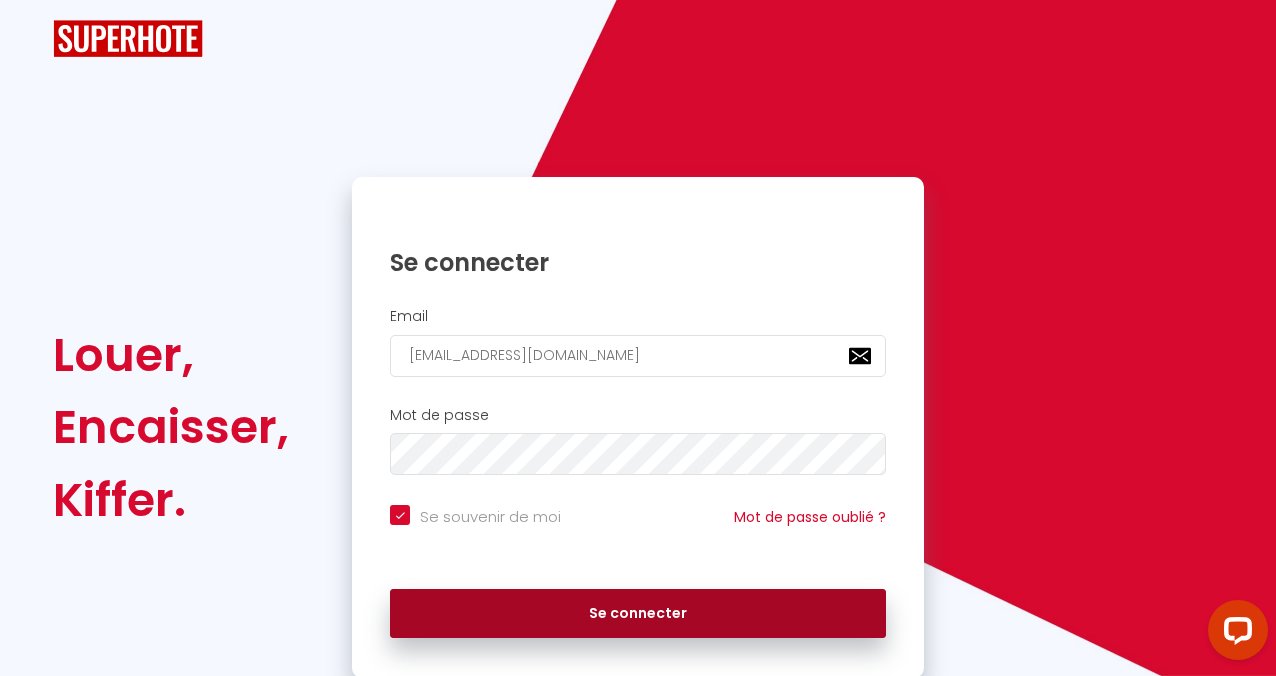 click on "Se connecter" at bounding box center (638, 614) 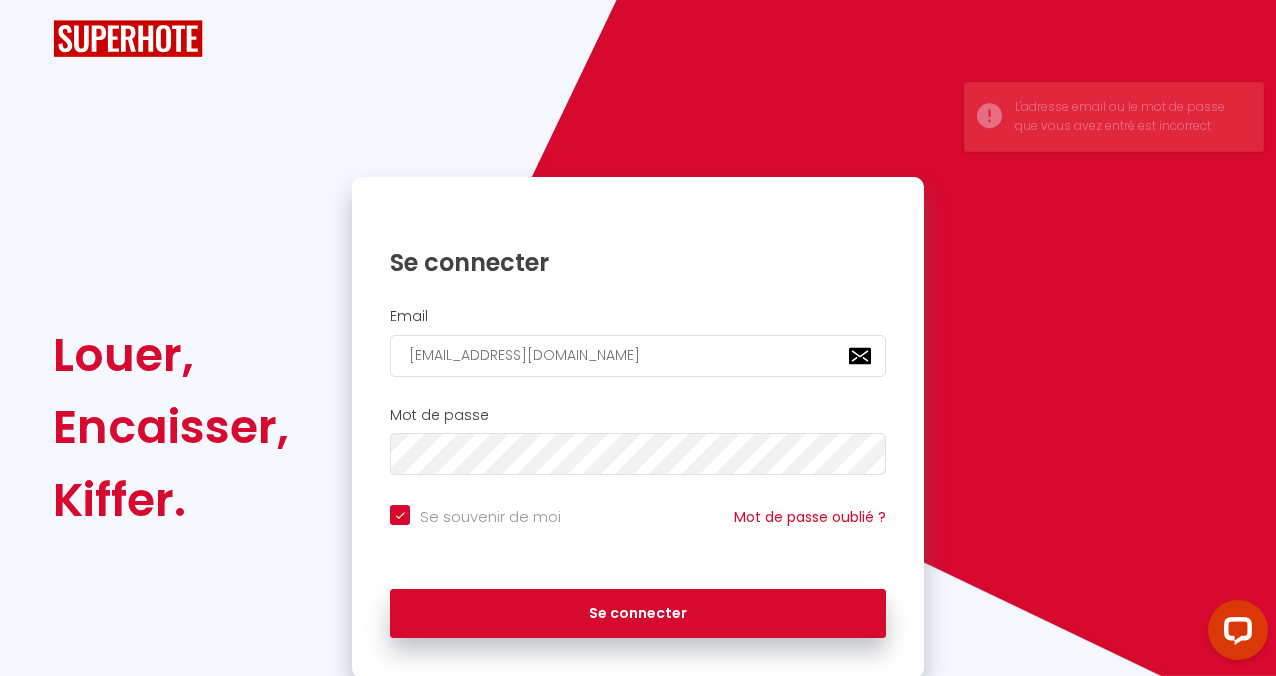 click on "Se connecter" at bounding box center (638, 614) 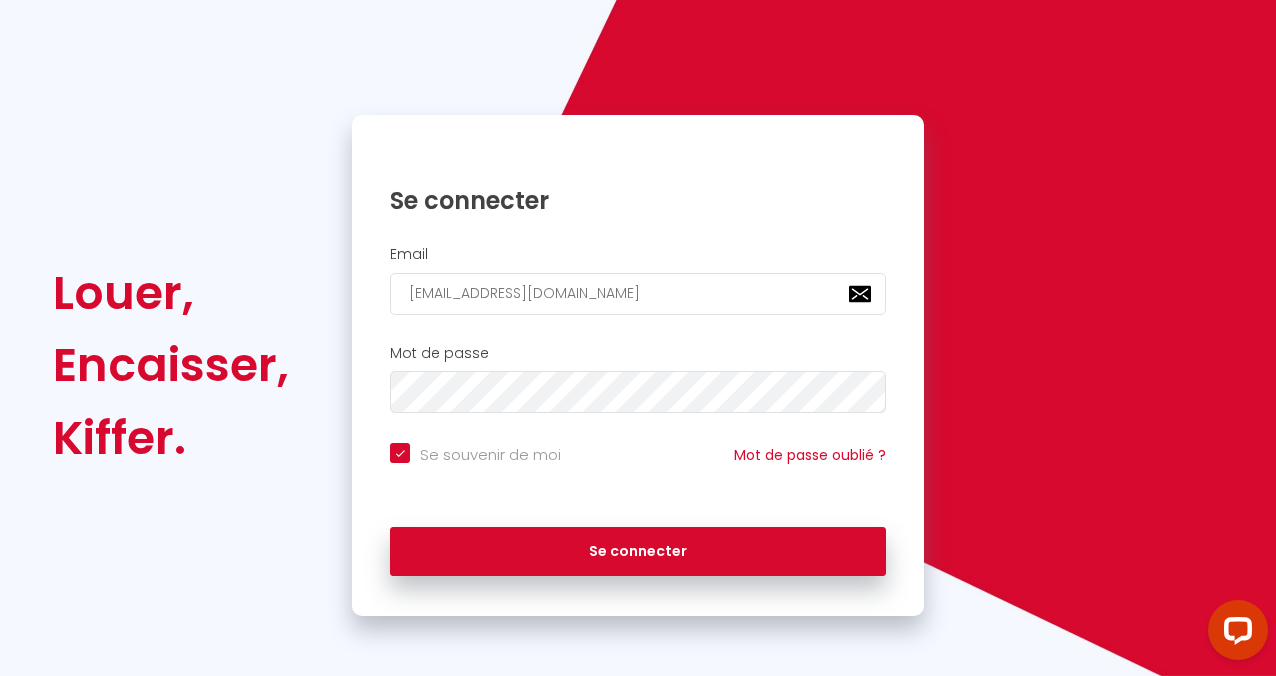 scroll, scrollTop: 0, scrollLeft: 0, axis: both 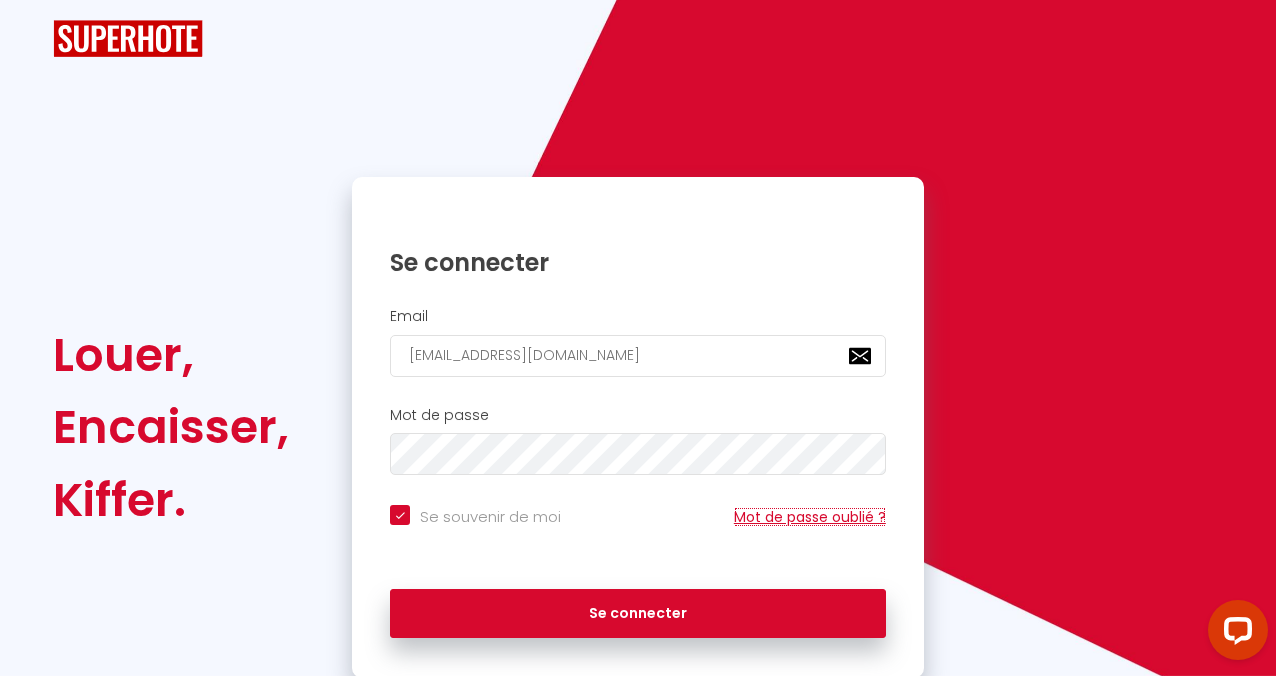 click on "Mot de passe oublié ?" at bounding box center [810, 517] 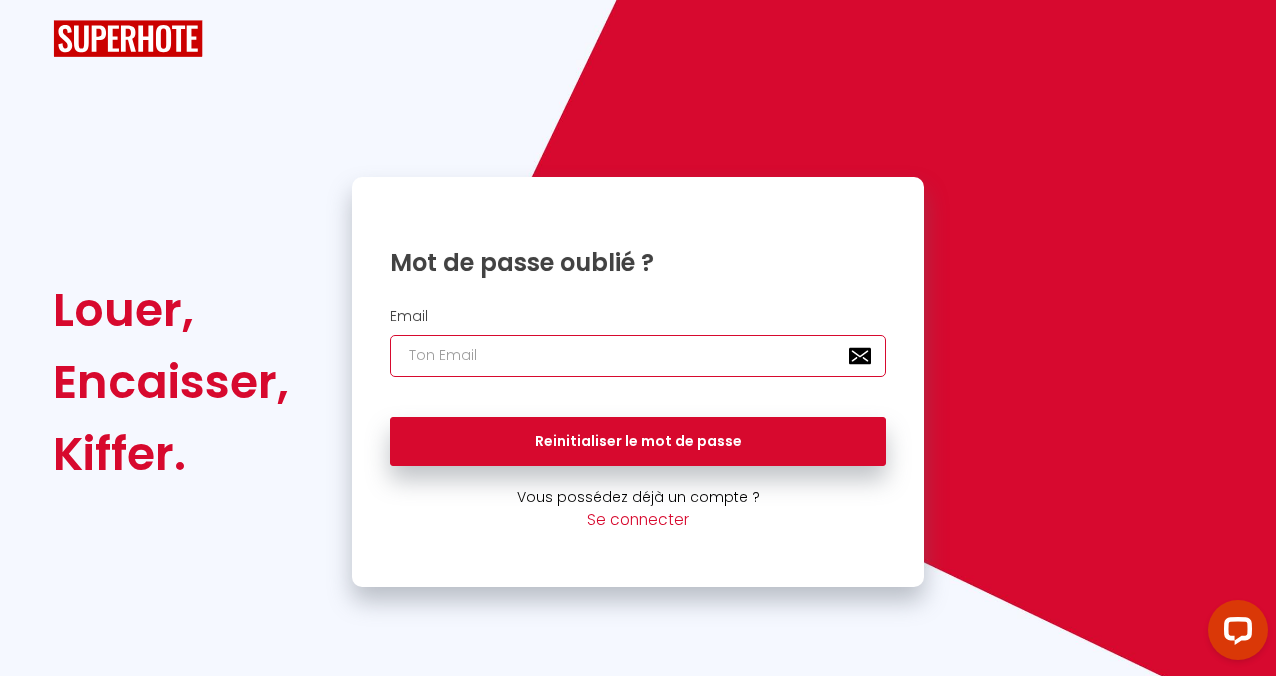 click at bounding box center [638, 356] 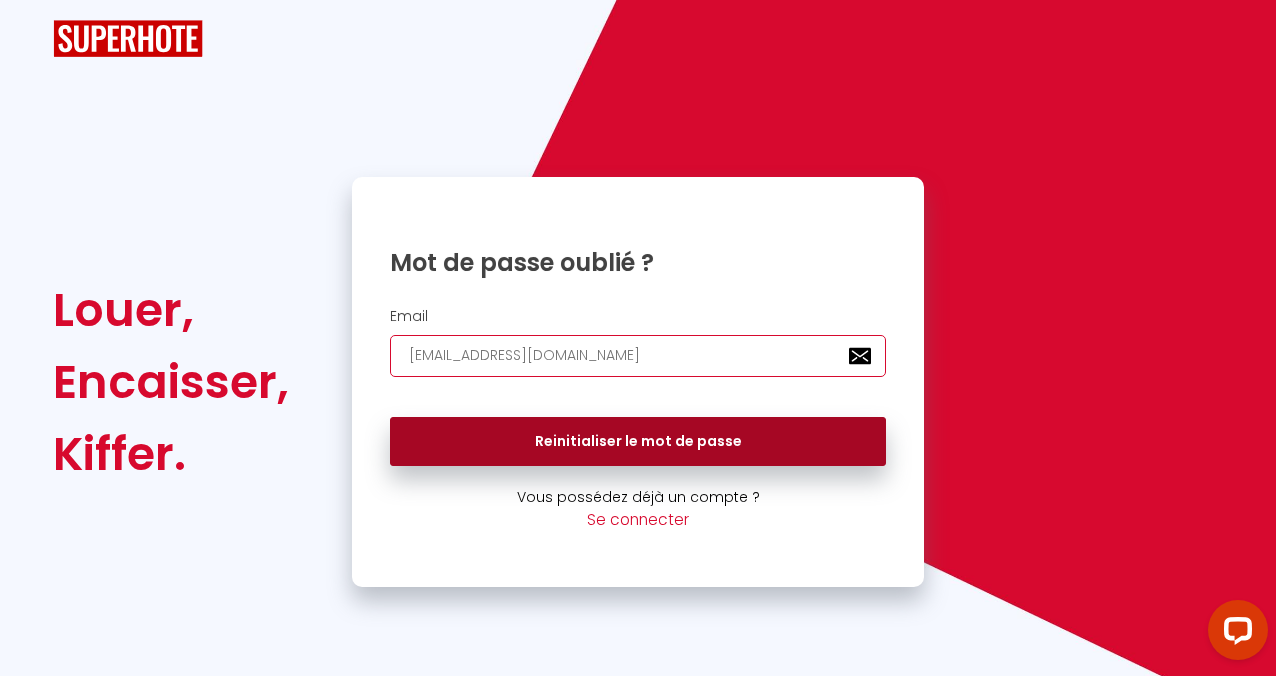 type on "[EMAIL_ADDRESS][DOMAIN_NAME]" 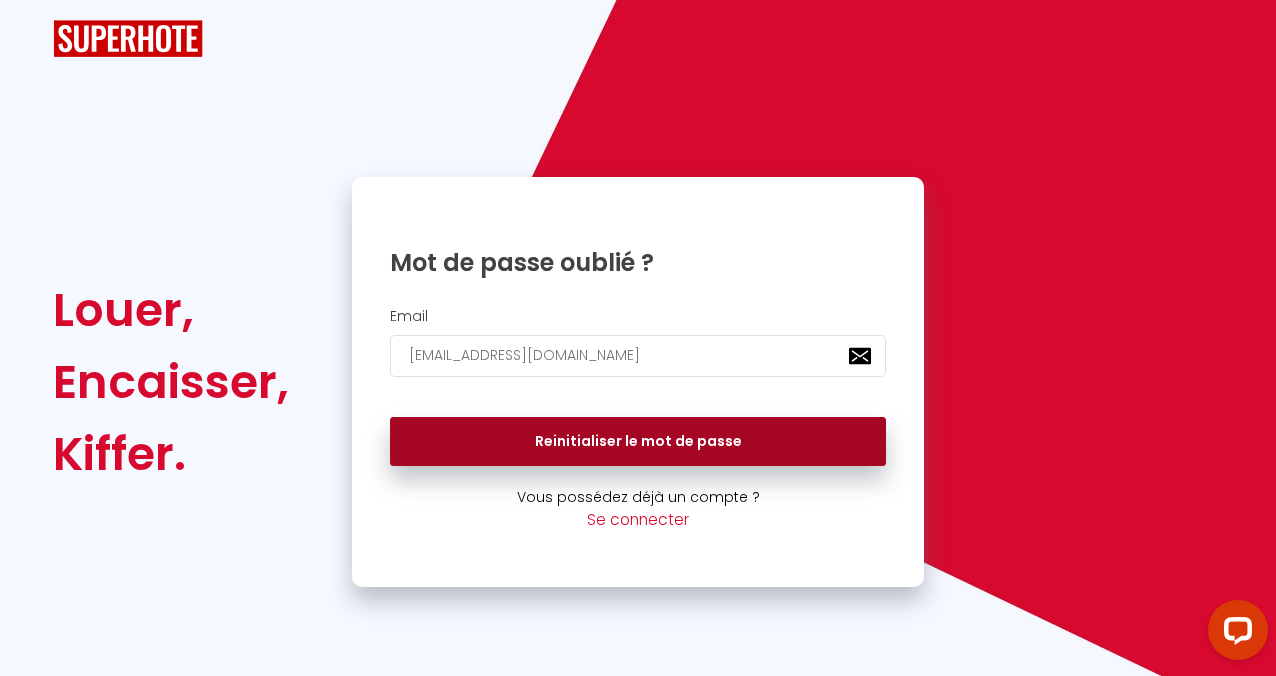 click on "Reinitialiser le mot de passe" at bounding box center (638, 442) 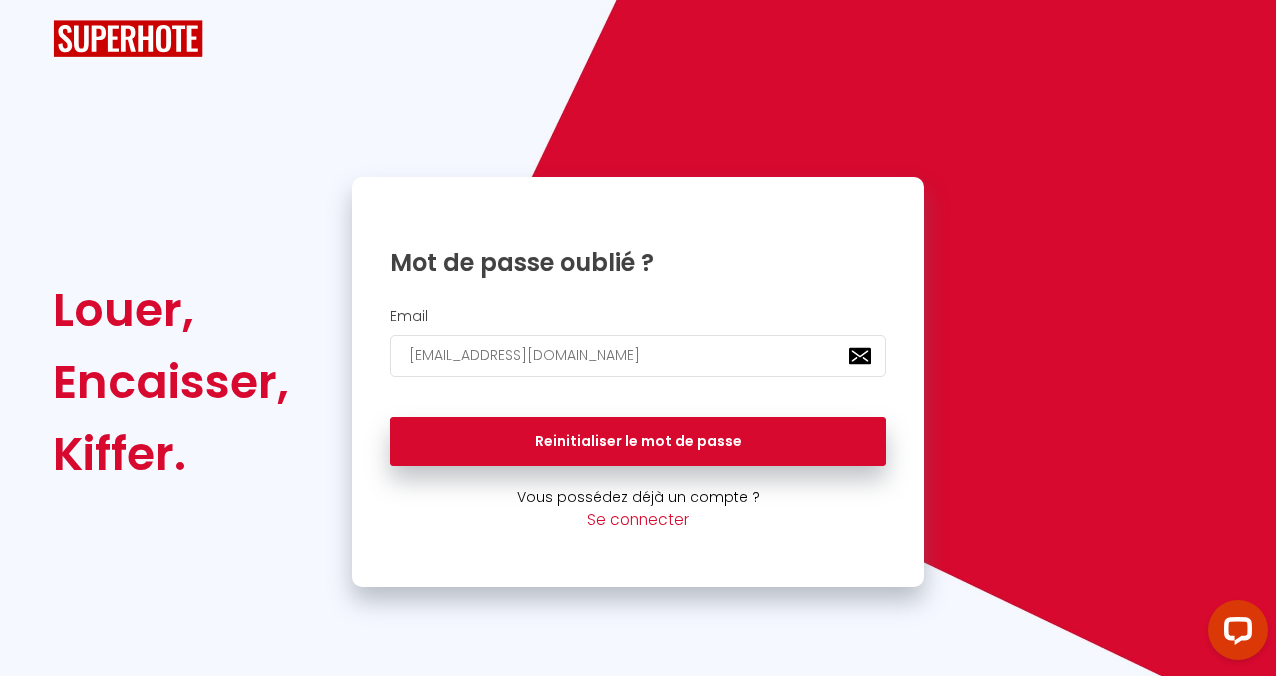 click on "Louer,
Encaisser,
Kiffer.
Mot de passe oublié ?
Email   [EMAIL_ADDRESS][DOMAIN_NAME]     Reinitialiser le mot de passe   Vous possédez déjà un compte ?    Se connecter" at bounding box center (638, 382) 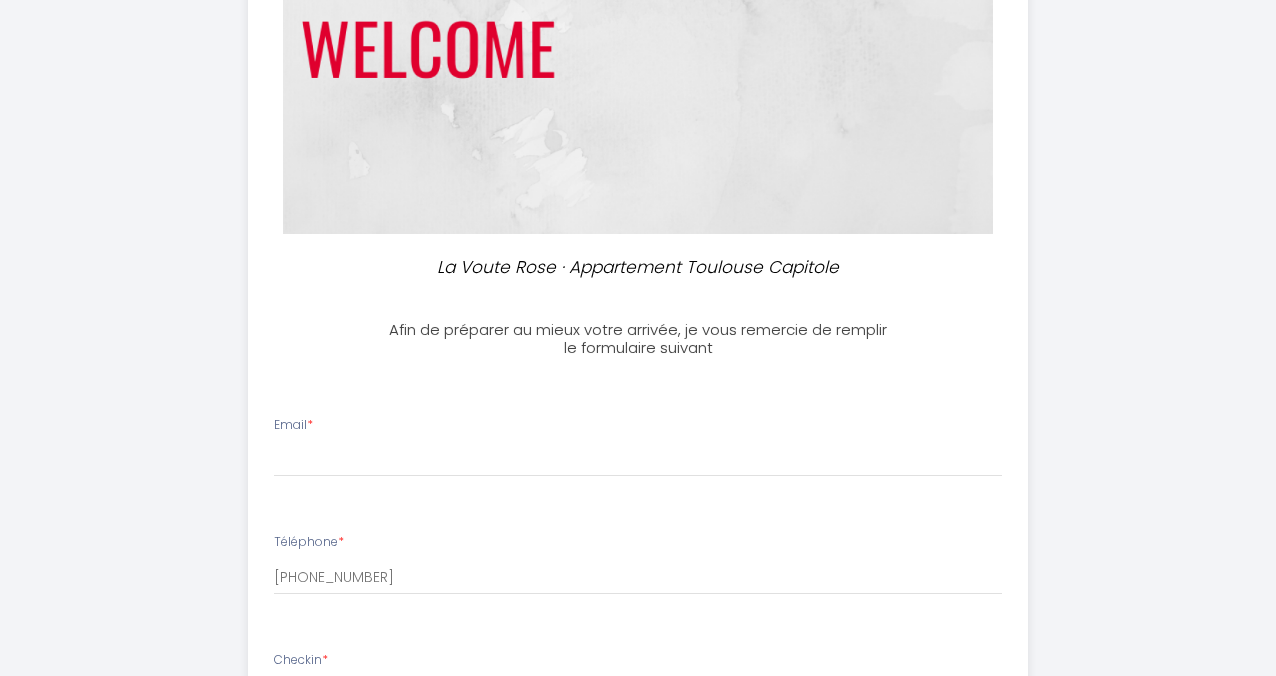 scroll, scrollTop: 290, scrollLeft: 0, axis: vertical 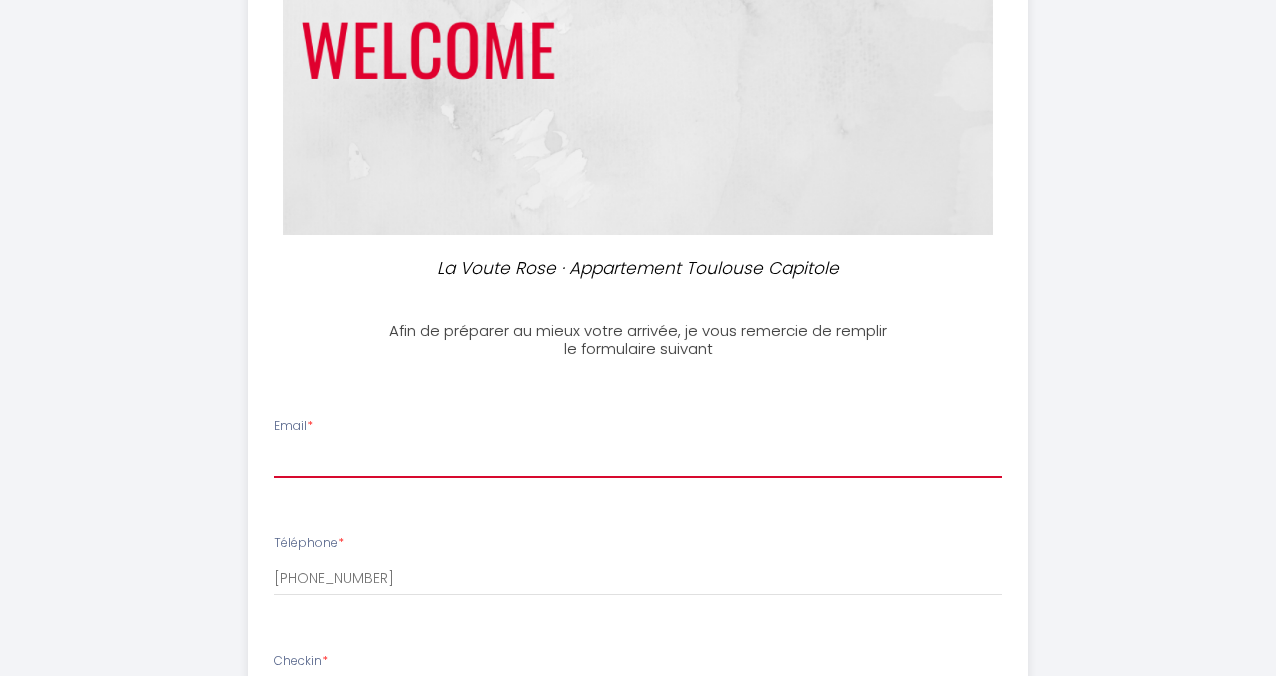 click on "Email
*" at bounding box center (638, 460) 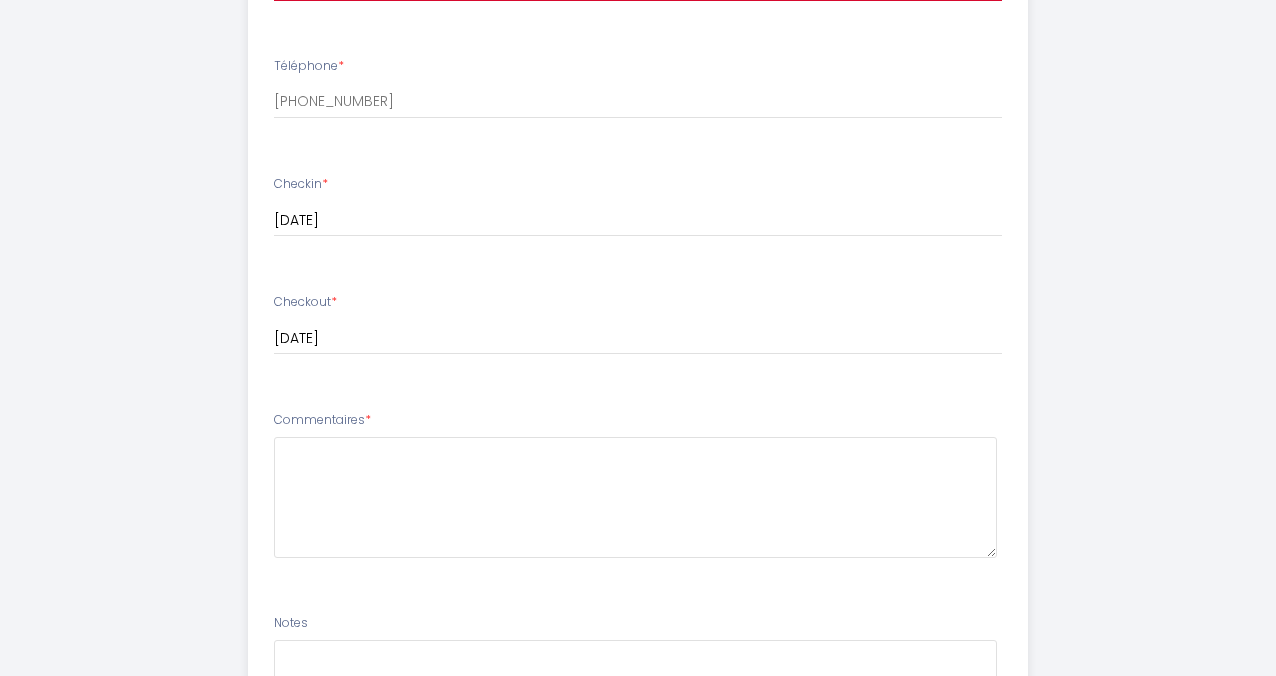 scroll, scrollTop: 703, scrollLeft: 0, axis: vertical 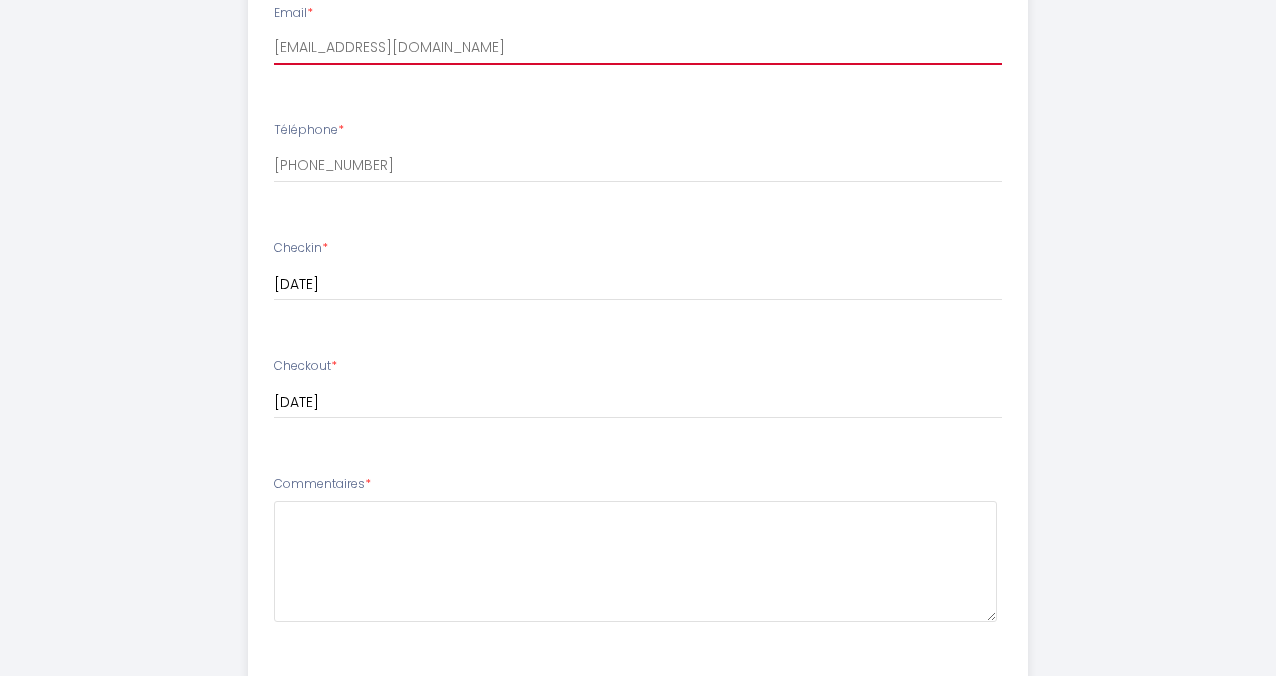 type on "[EMAIL_ADDRESS][DOMAIN_NAME]" 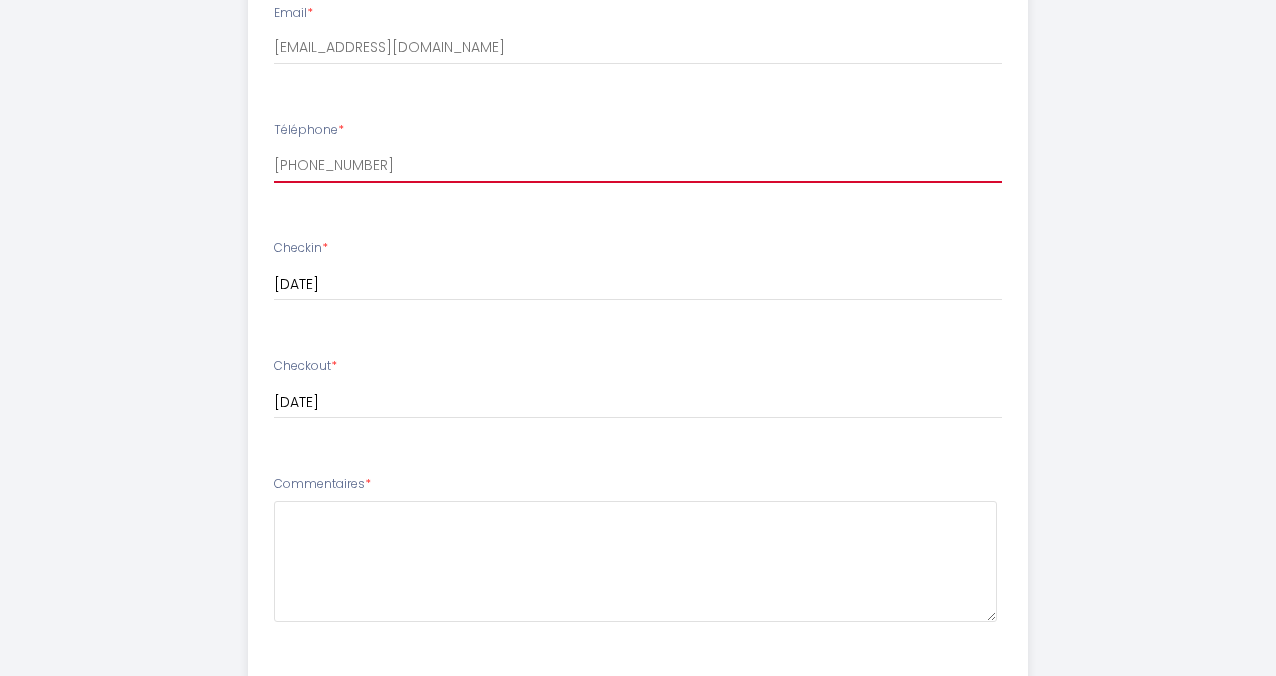 click on "+33638177427" at bounding box center (638, 165) 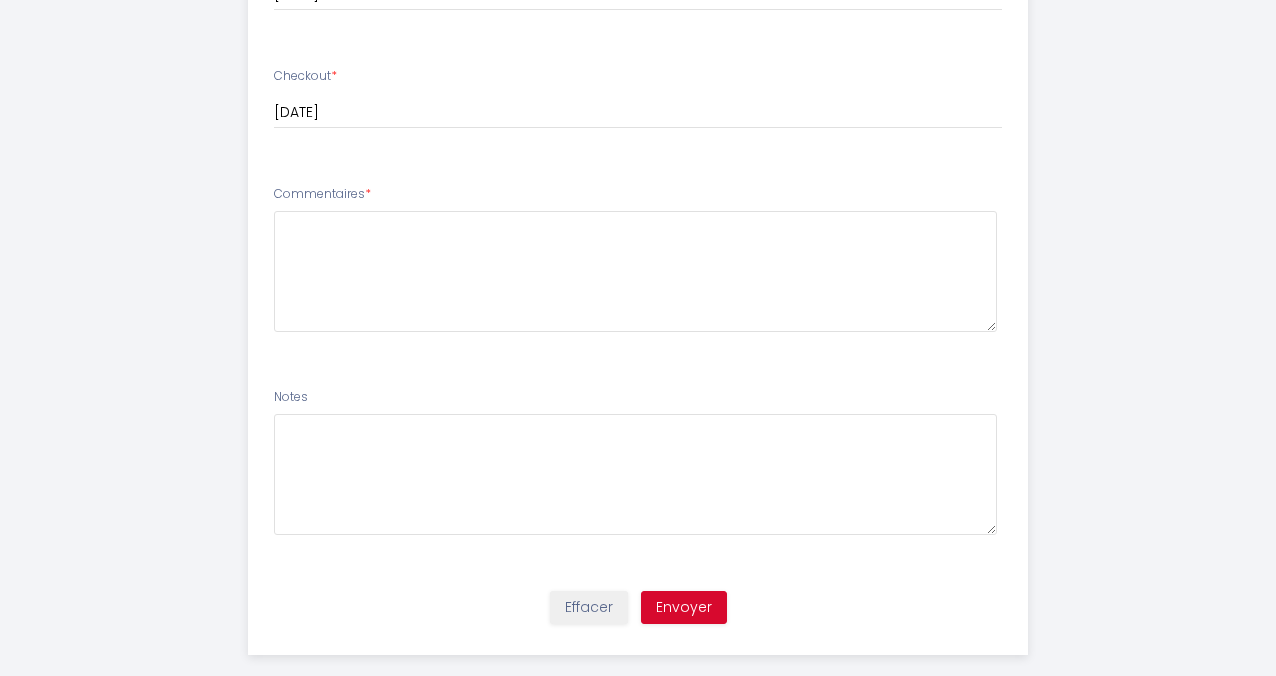 scroll, scrollTop: 992, scrollLeft: 0, axis: vertical 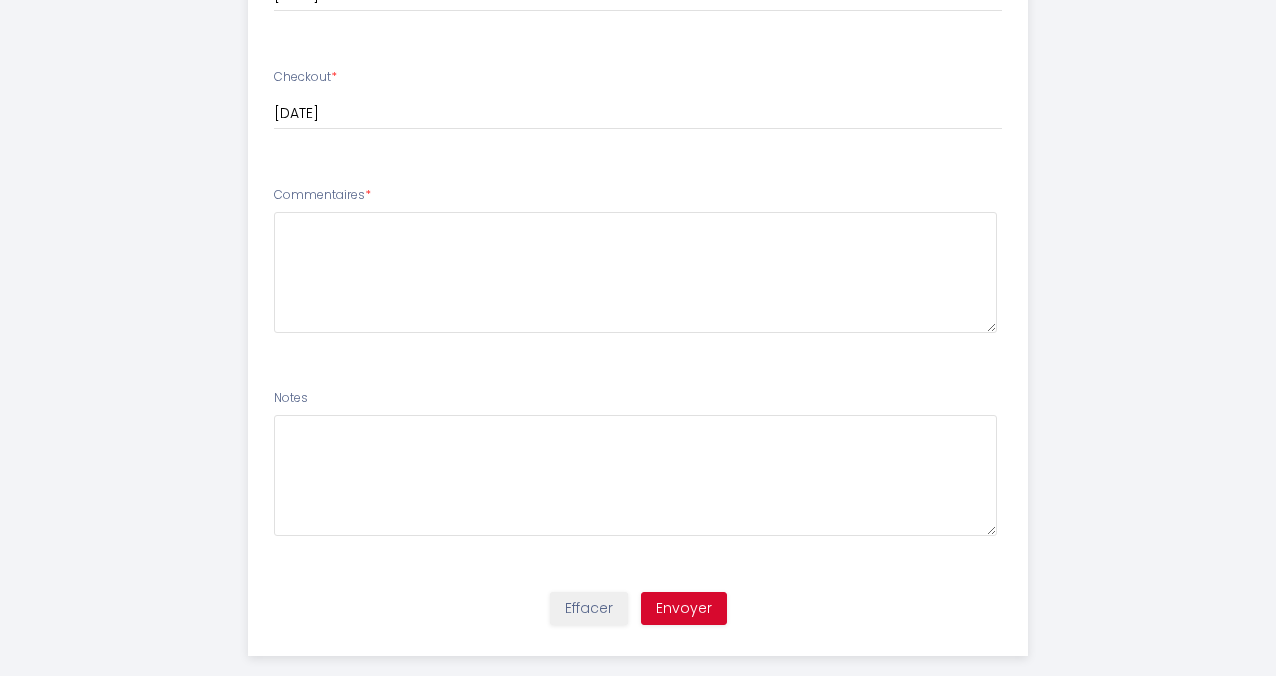 click on "Envoyer" at bounding box center [684, 609] 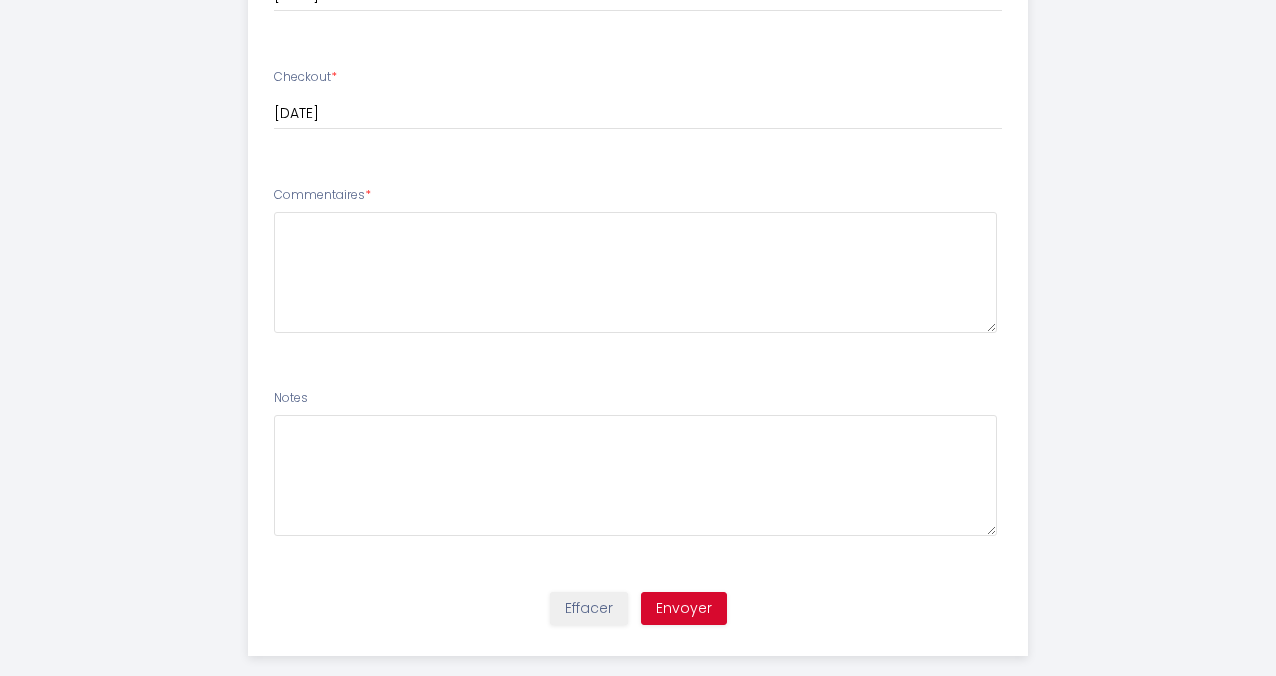 click on "Checkout
*     28 Dim Septembre 2025         <   Sep 2025   >   Dim Lun Mar Mer Jeu Ven Sam   1 2 3 4 5 6 7 8 9 10 11 12 13 14 15 16 17 18 19 20 21 22 23 24 25 26 27 28 29 30     <   2025   >   Janvier Février Mars Avril Mai Juin Juillet Août Septembre Octobre Novembre Décembre     <   2020 - 2029   >   2020 2021 2022 2023 2024 2025 2026 2027 2028 2029" at bounding box center [638, 109] 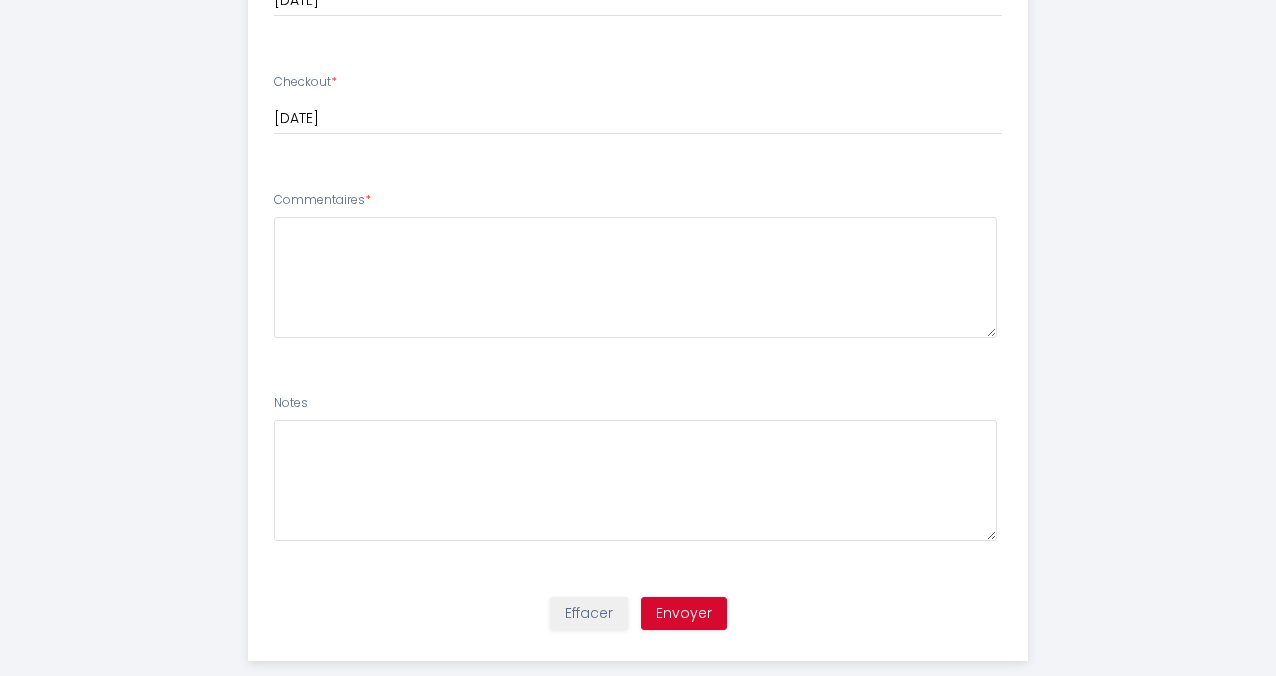 scroll, scrollTop: 988, scrollLeft: 0, axis: vertical 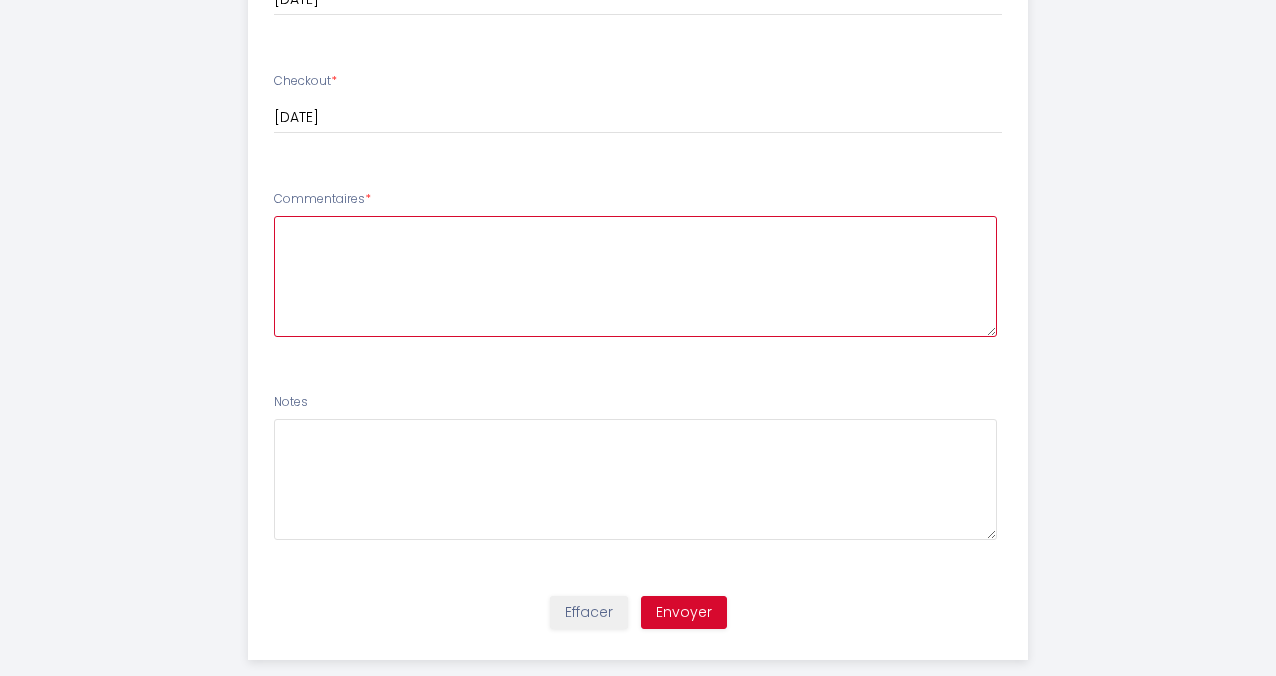 click at bounding box center [635, 276] 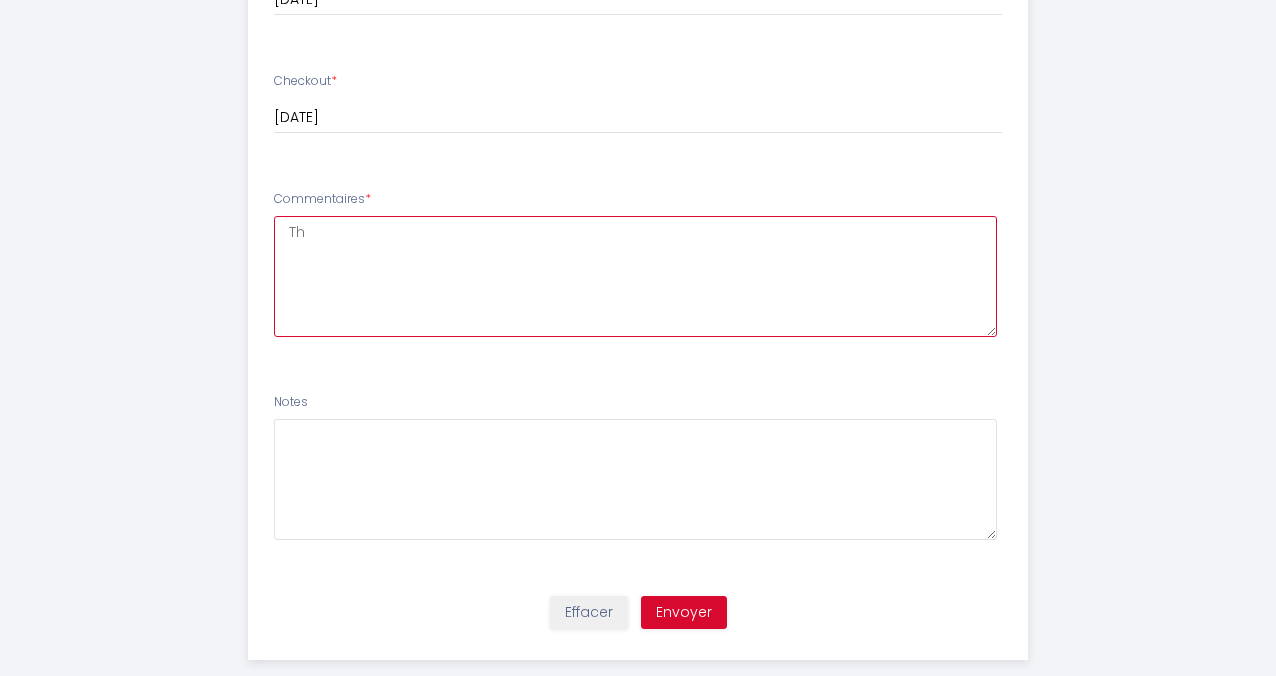 type on "T" 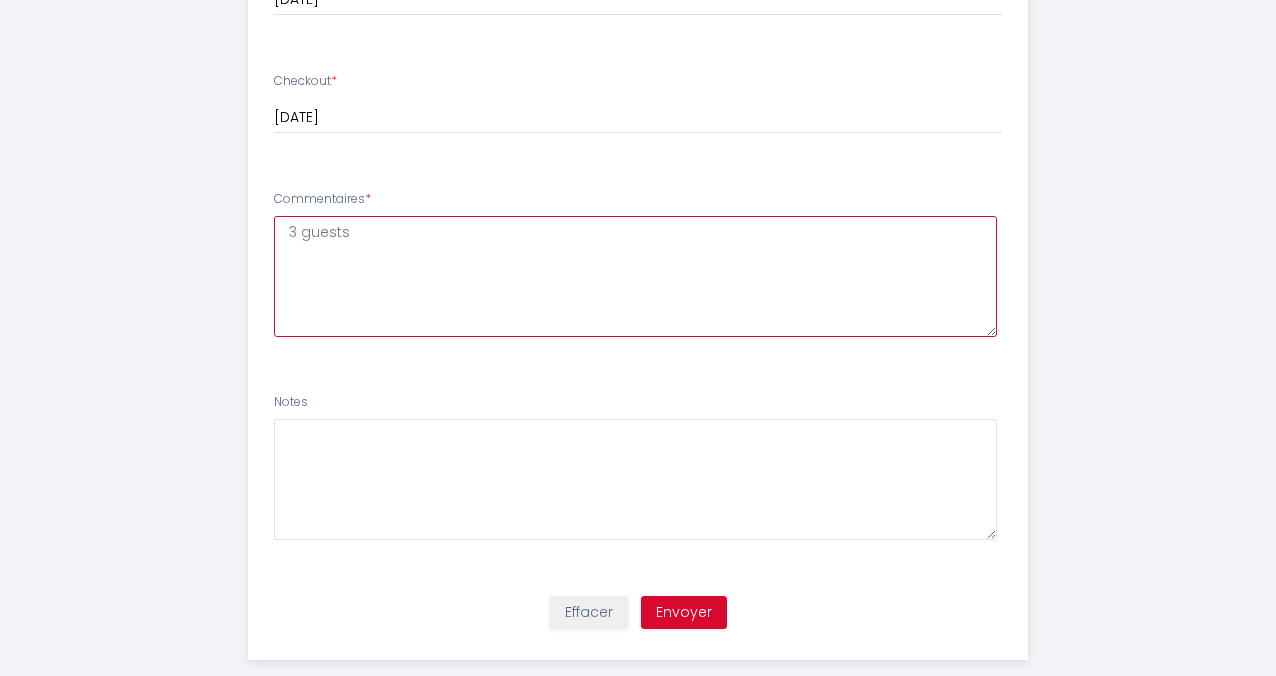 drag, startPoint x: 304, startPoint y: 240, endPoint x: 359, endPoint y: 239, distance: 55.00909 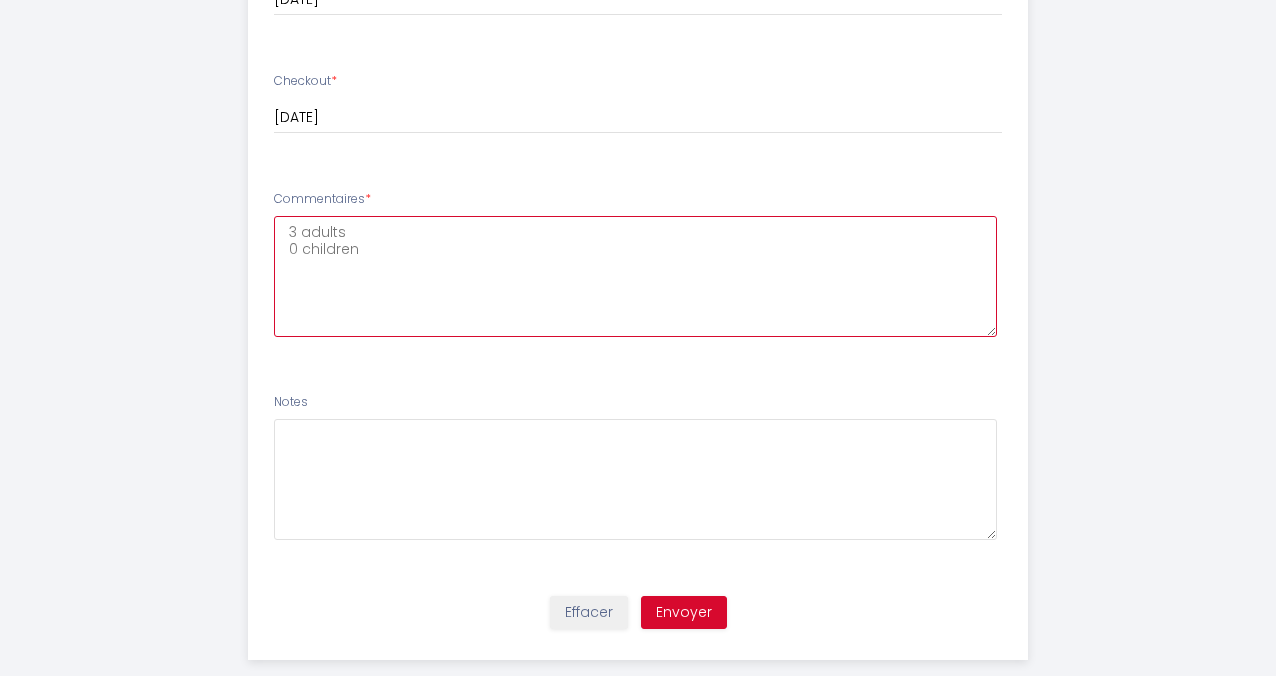 type on "3 adults
0 children" 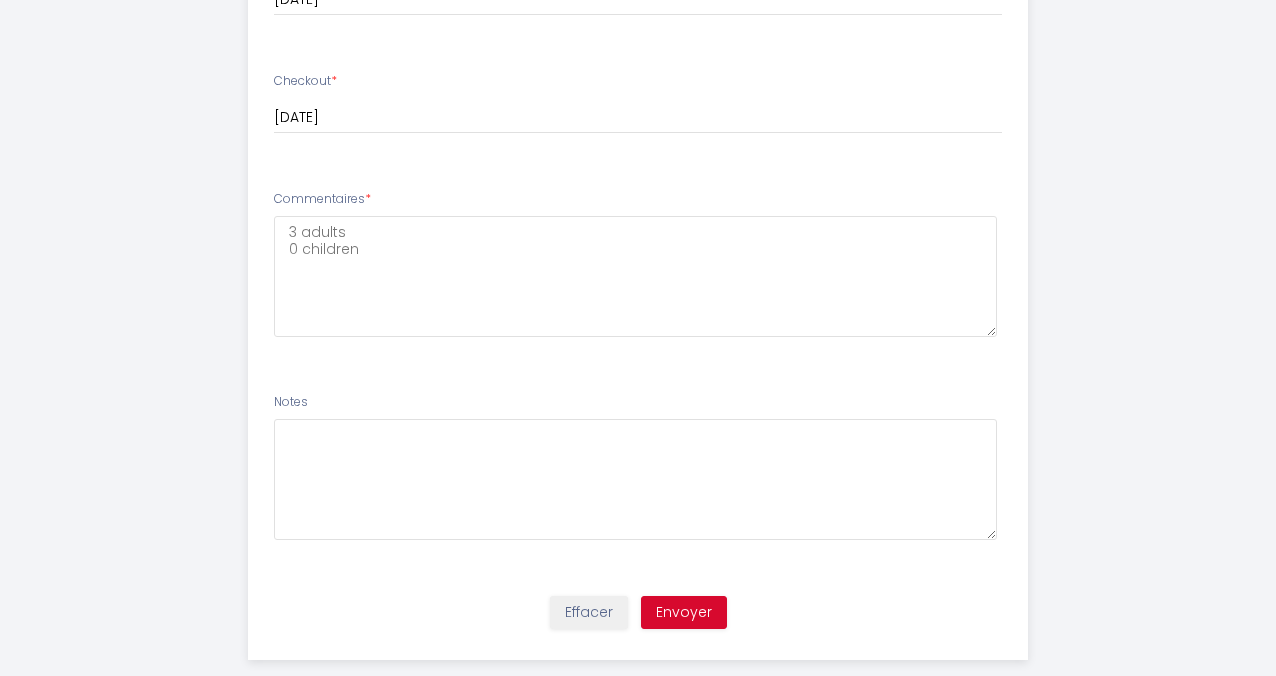 click on "Envoyer" at bounding box center (684, 613) 